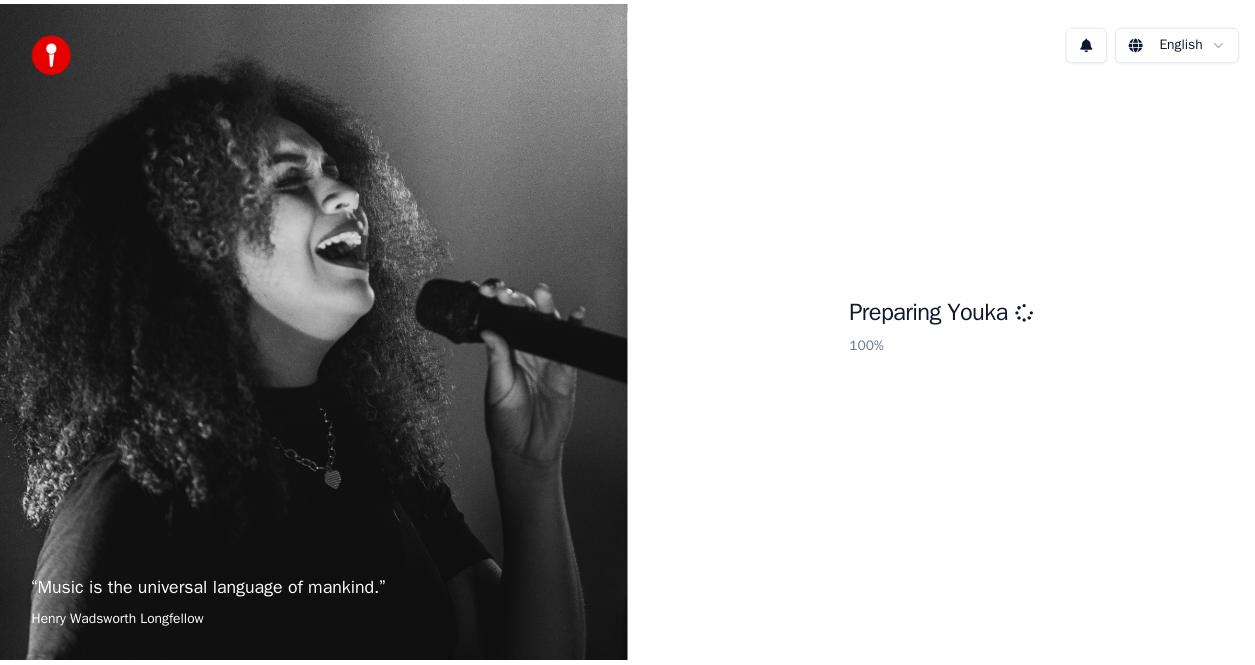 scroll, scrollTop: 0, scrollLeft: 0, axis: both 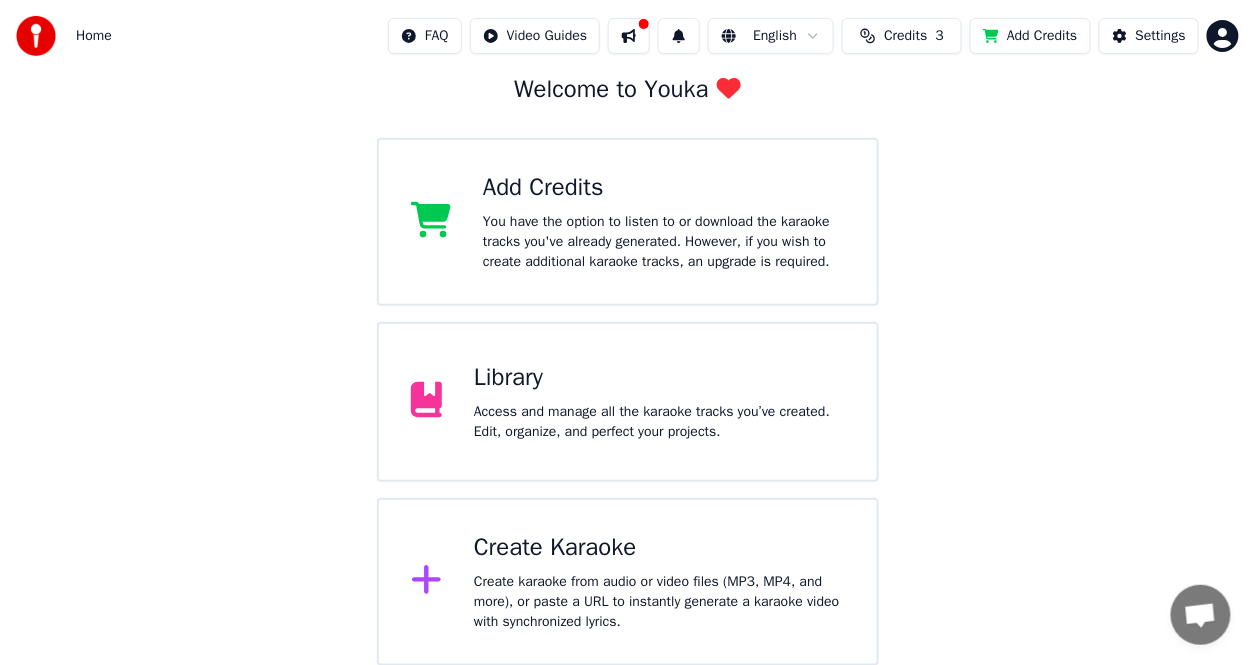 click on "Add Credits You have the option to listen to or download the karaoke tracks you've already generated. However, if you wish to create additional karaoke tracks, an upgrade is required." at bounding box center [628, 222] 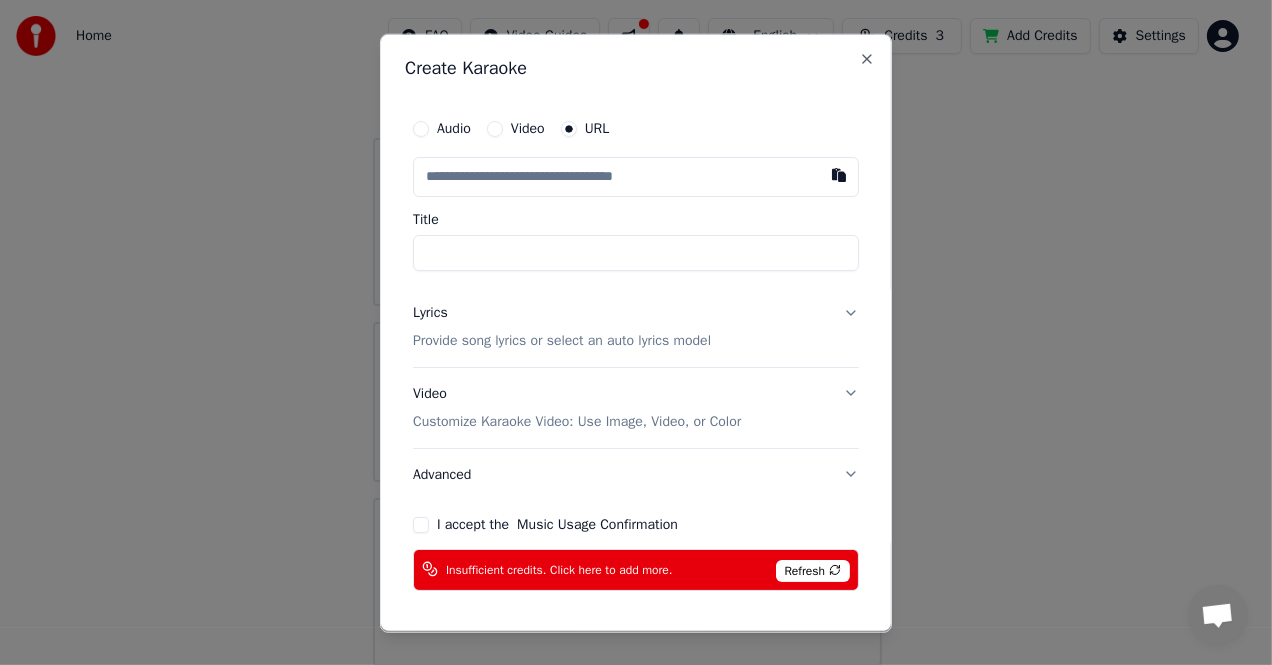 click at bounding box center (636, 176) 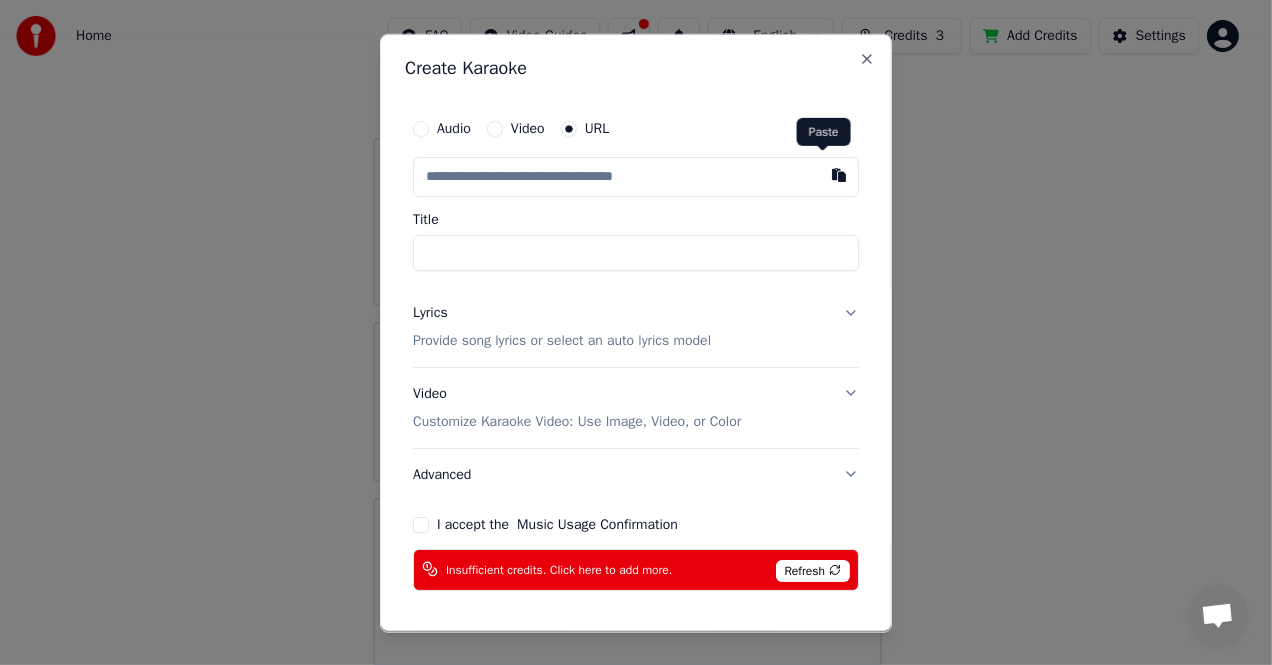 click at bounding box center [839, 174] 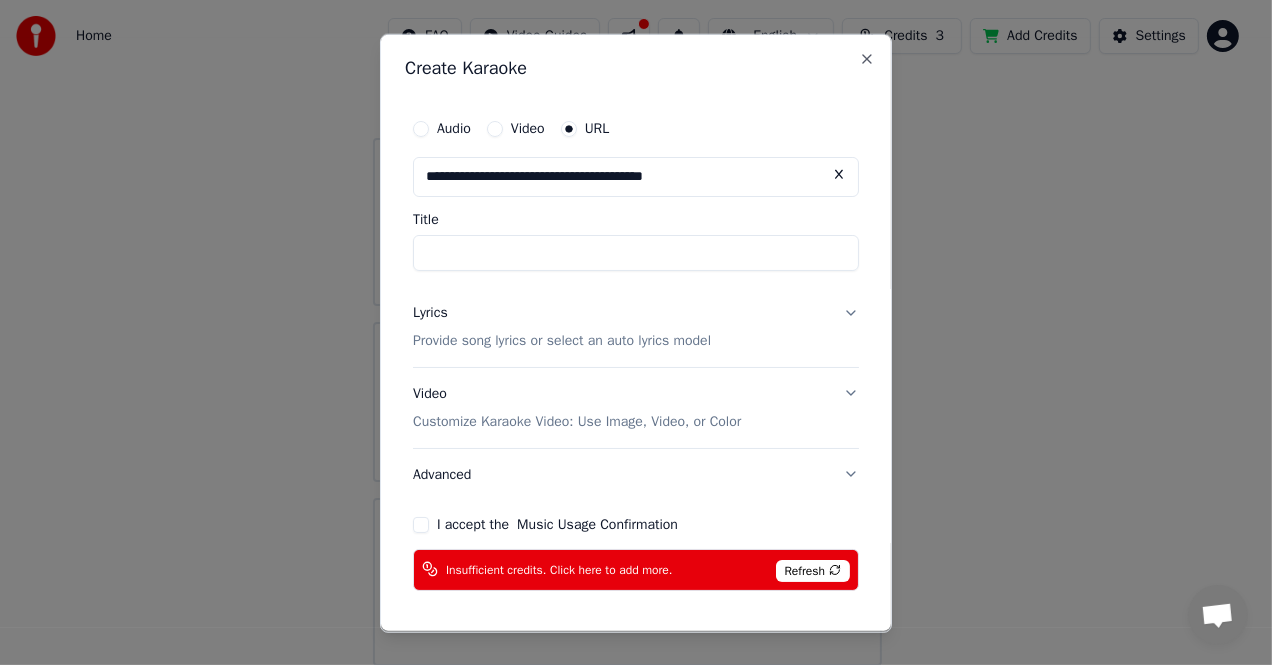 type on "**********" 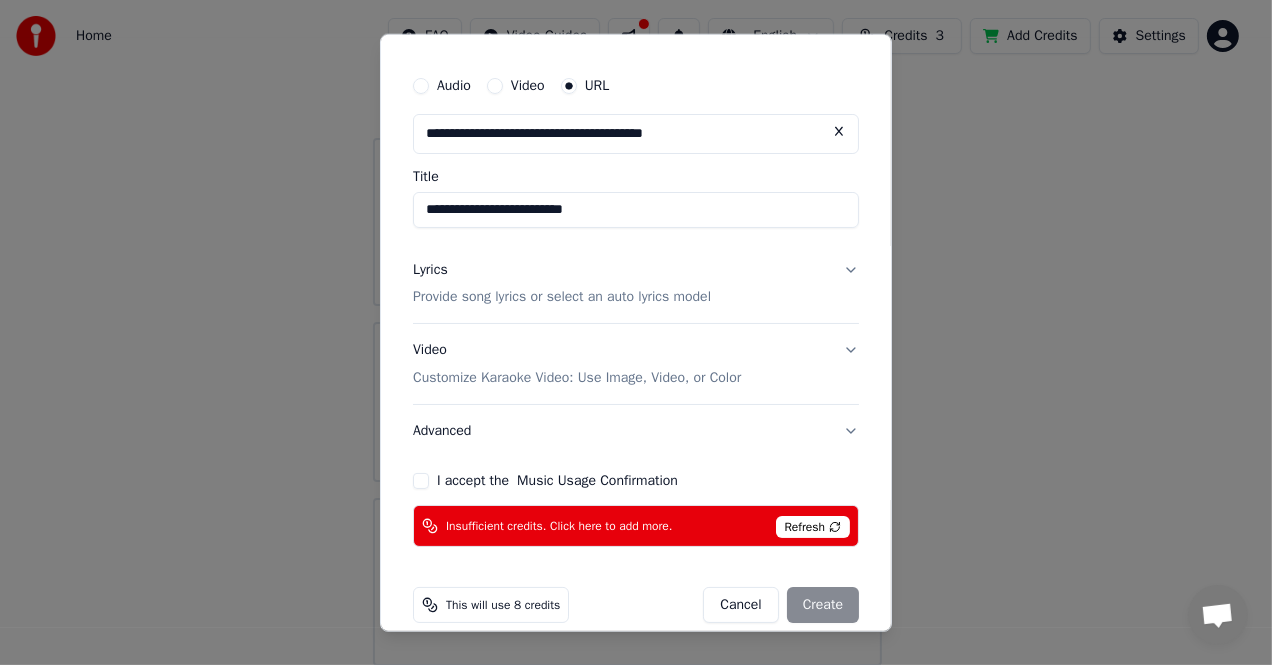 scroll, scrollTop: 64, scrollLeft: 0, axis: vertical 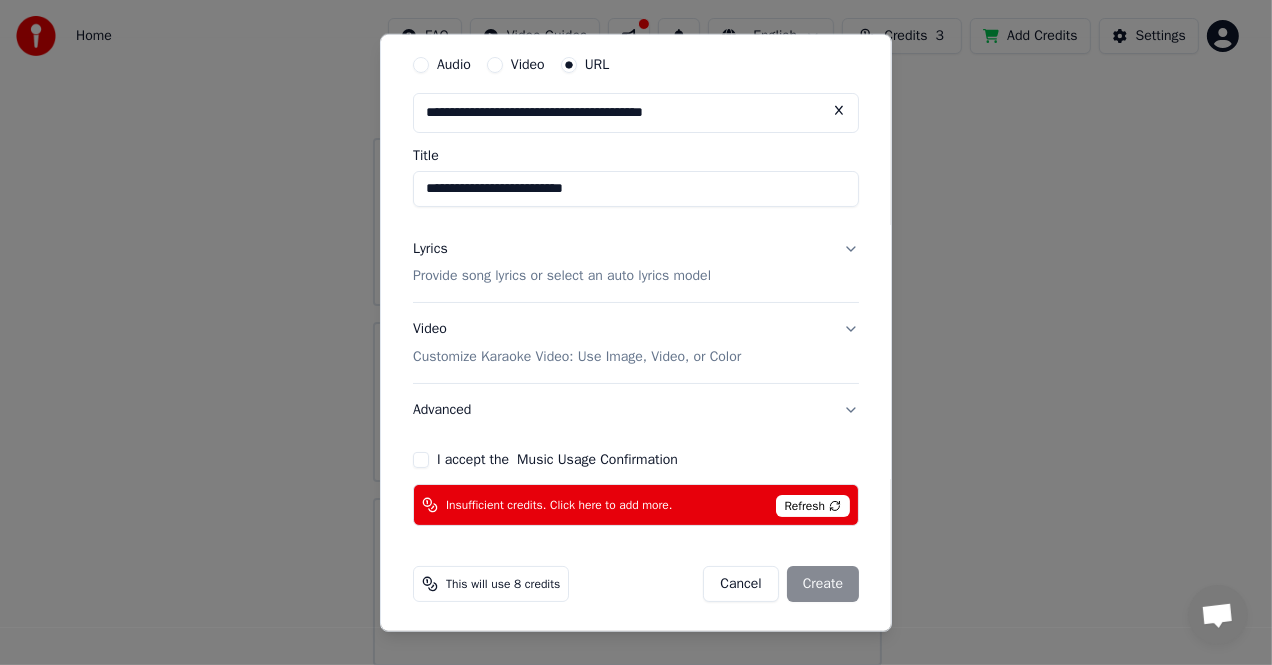 click on "Provide song lyrics or select an auto lyrics model" at bounding box center (562, 276) 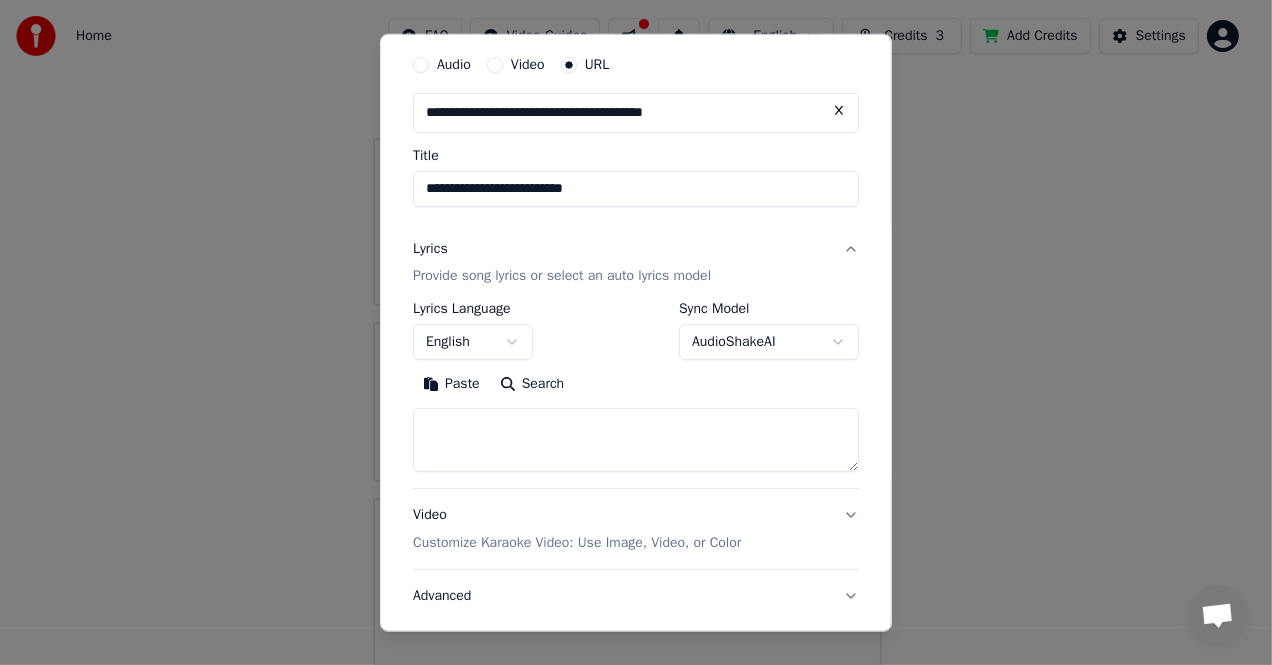 click on "Paste" at bounding box center [451, 384] 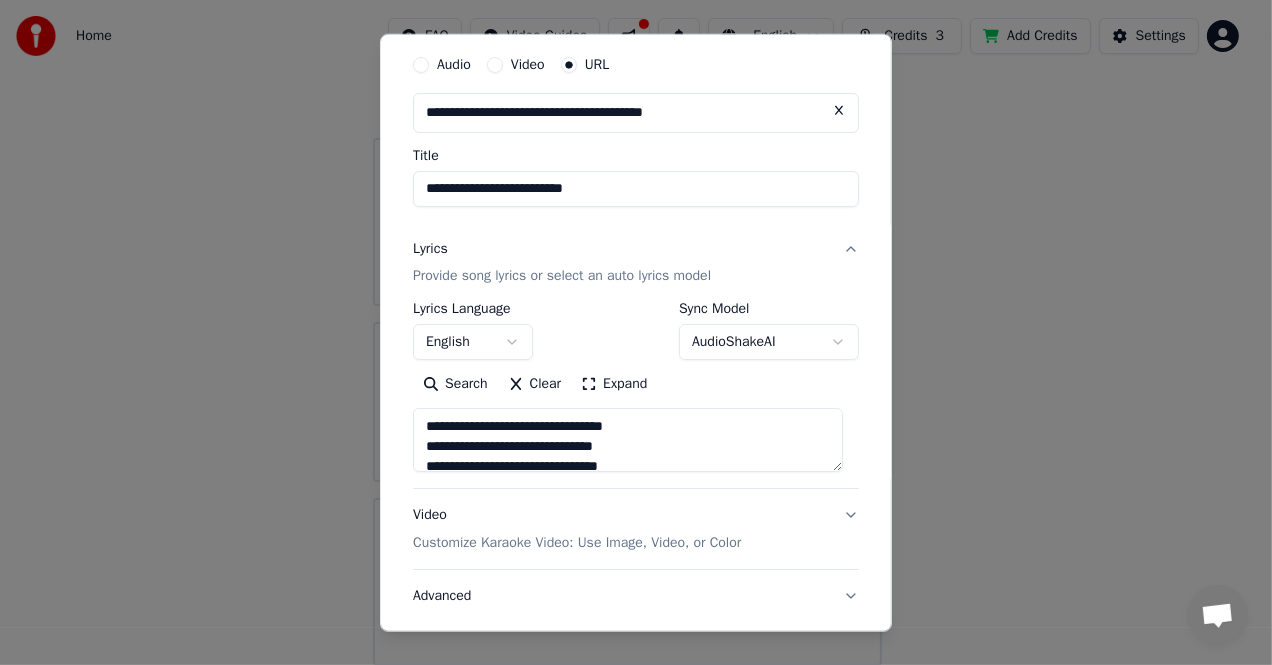 scroll, scrollTop: 164, scrollLeft: 0, axis: vertical 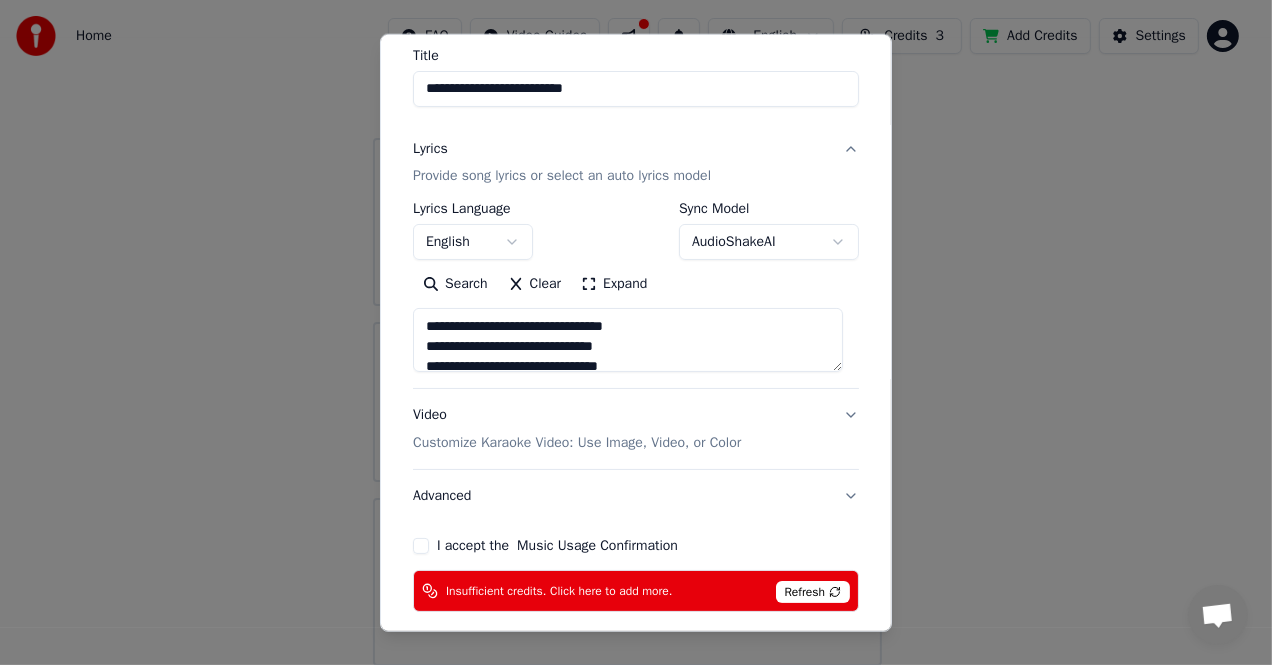 click on "Customize Karaoke Video: Use Image, Video, or Color" at bounding box center [577, 443] 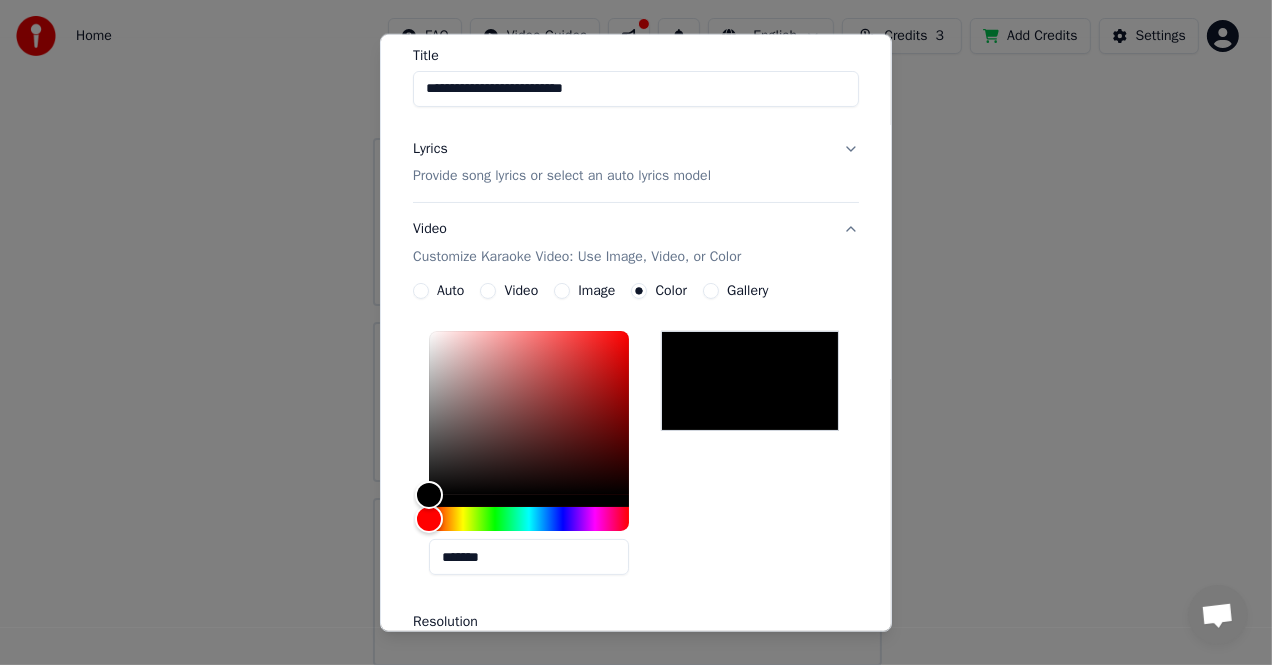 click on "Gallery" at bounding box center (747, 291) 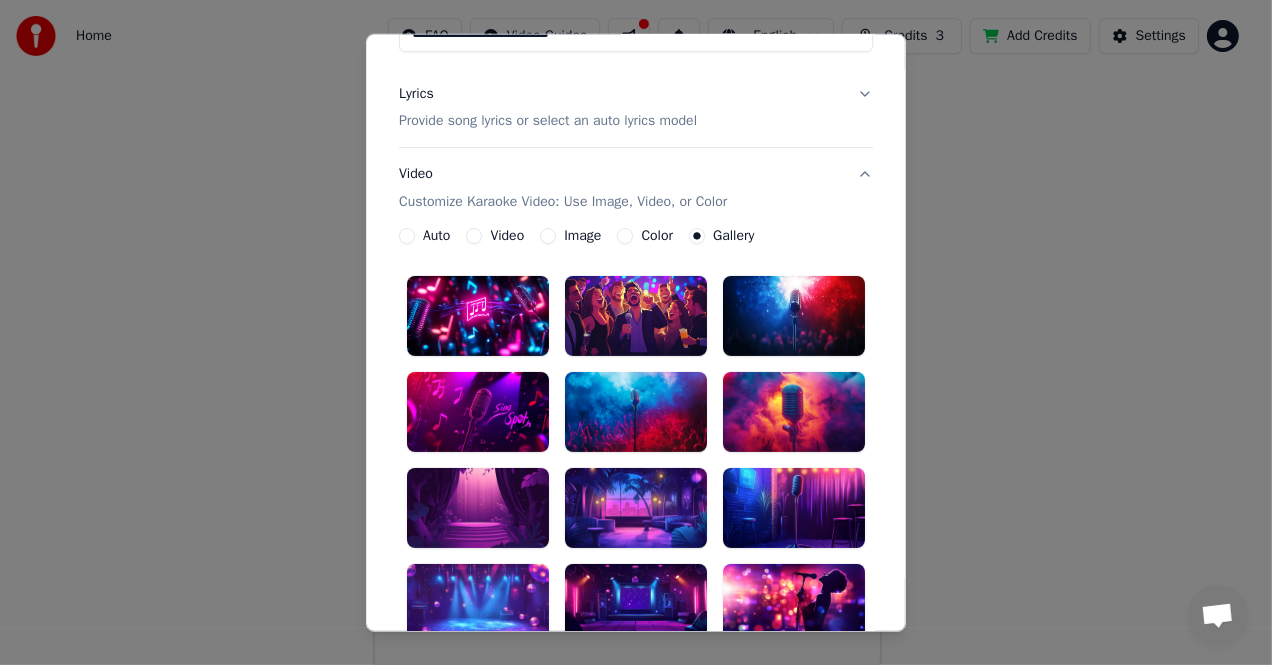 scroll, scrollTop: 264, scrollLeft: 0, axis: vertical 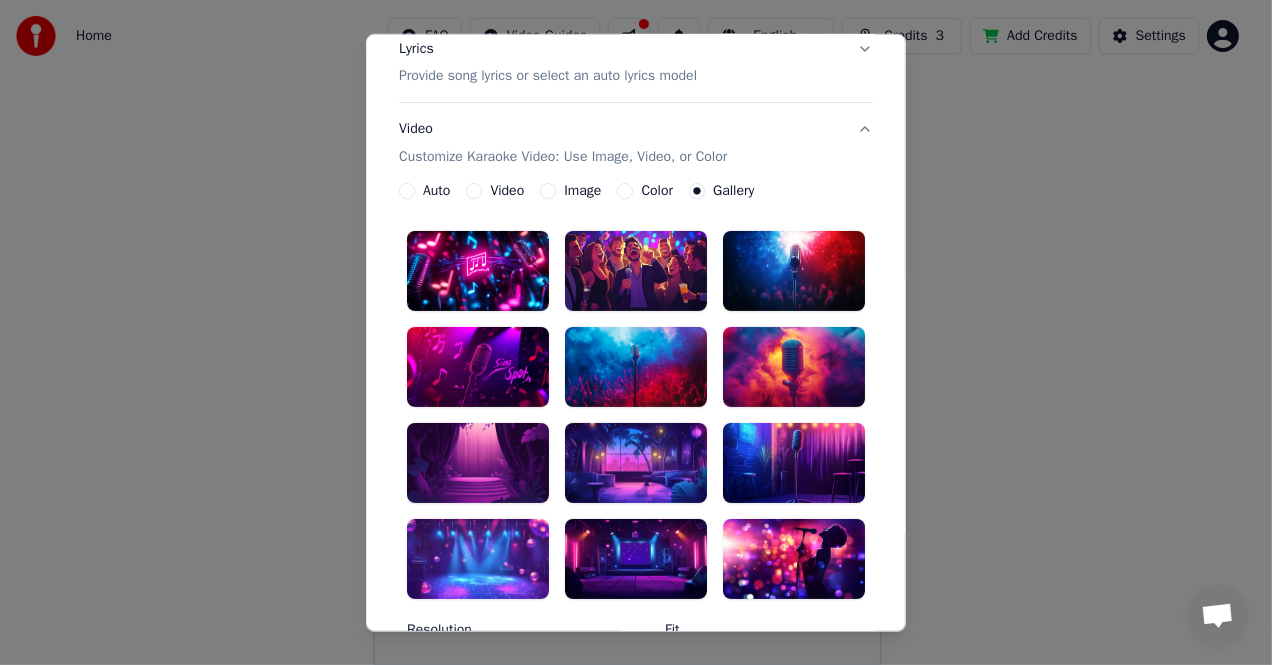click at bounding box center [478, 559] 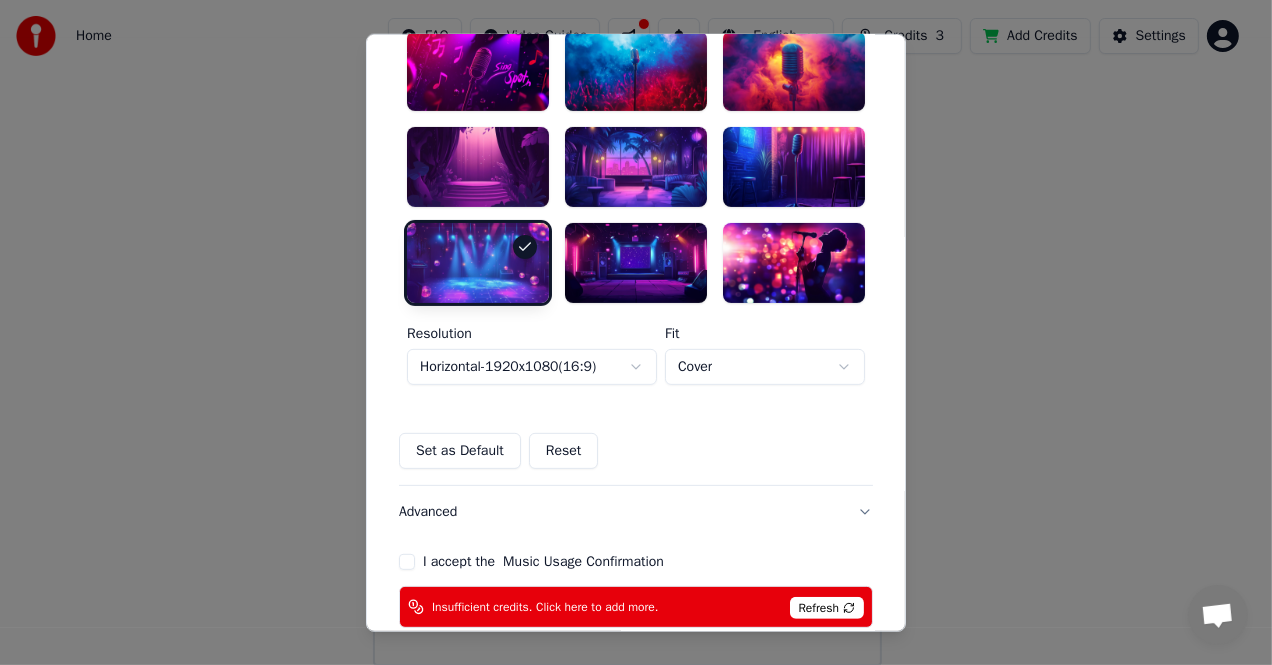 scroll, scrollTop: 564, scrollLeft: 0, axis: vertical 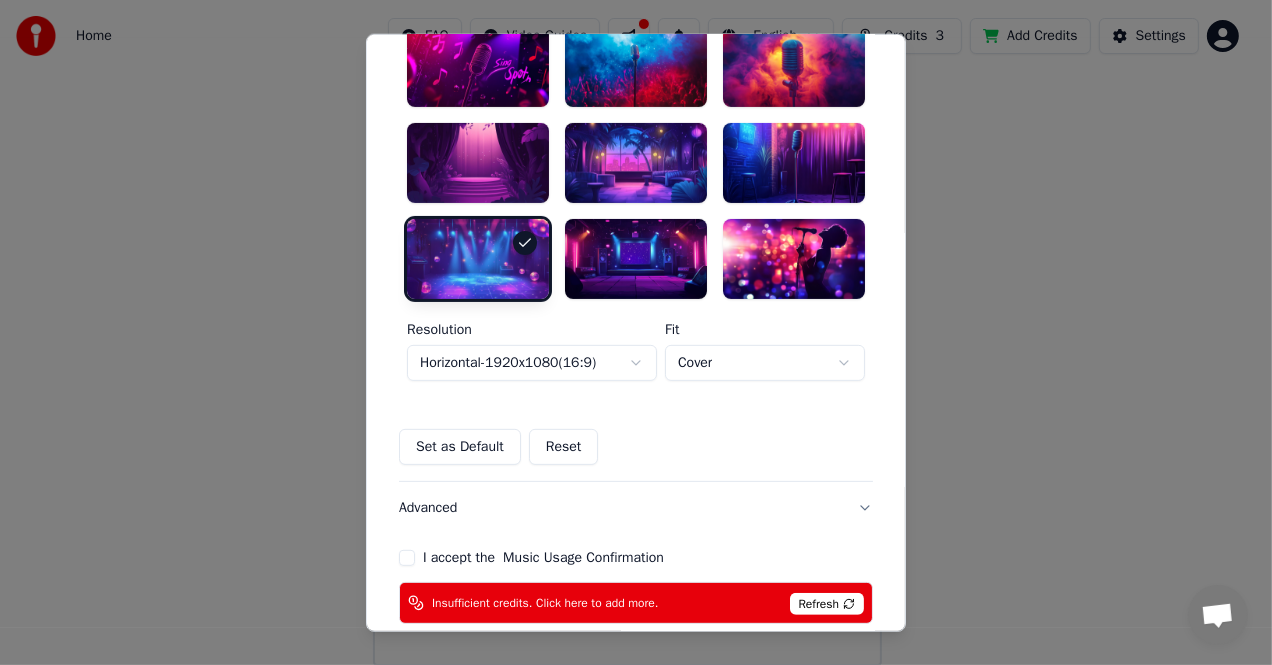 click at bounding box center (478, 259) 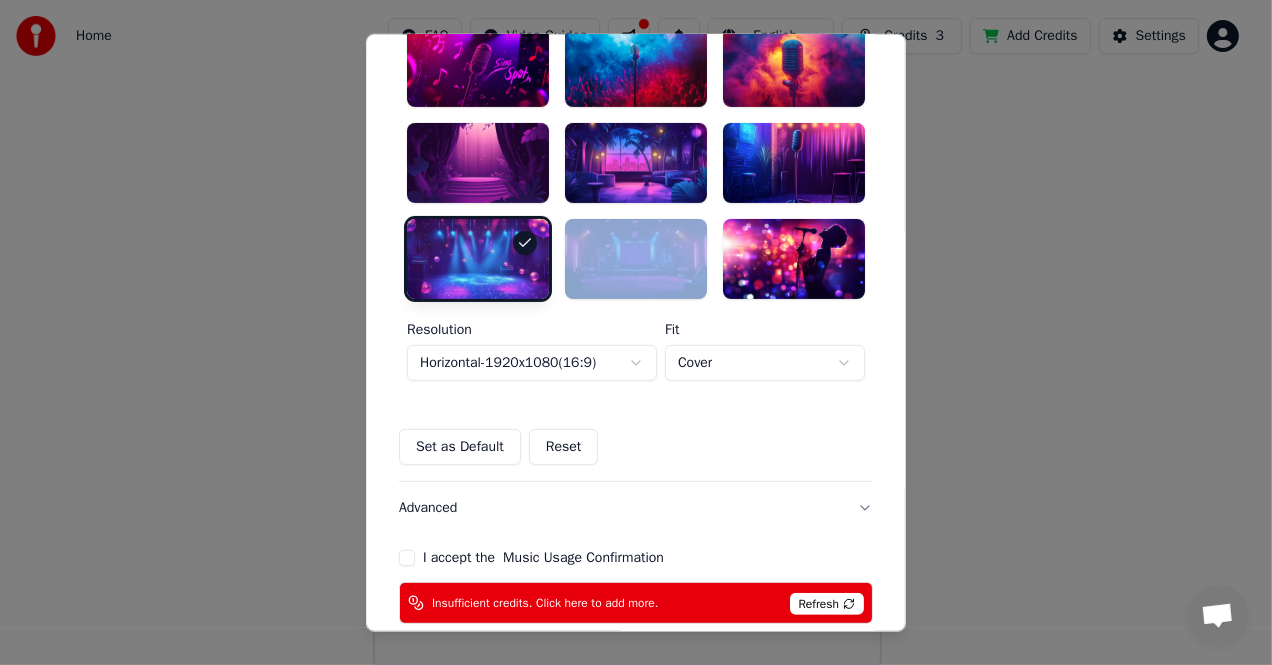 click at bounding box center (478, 259) 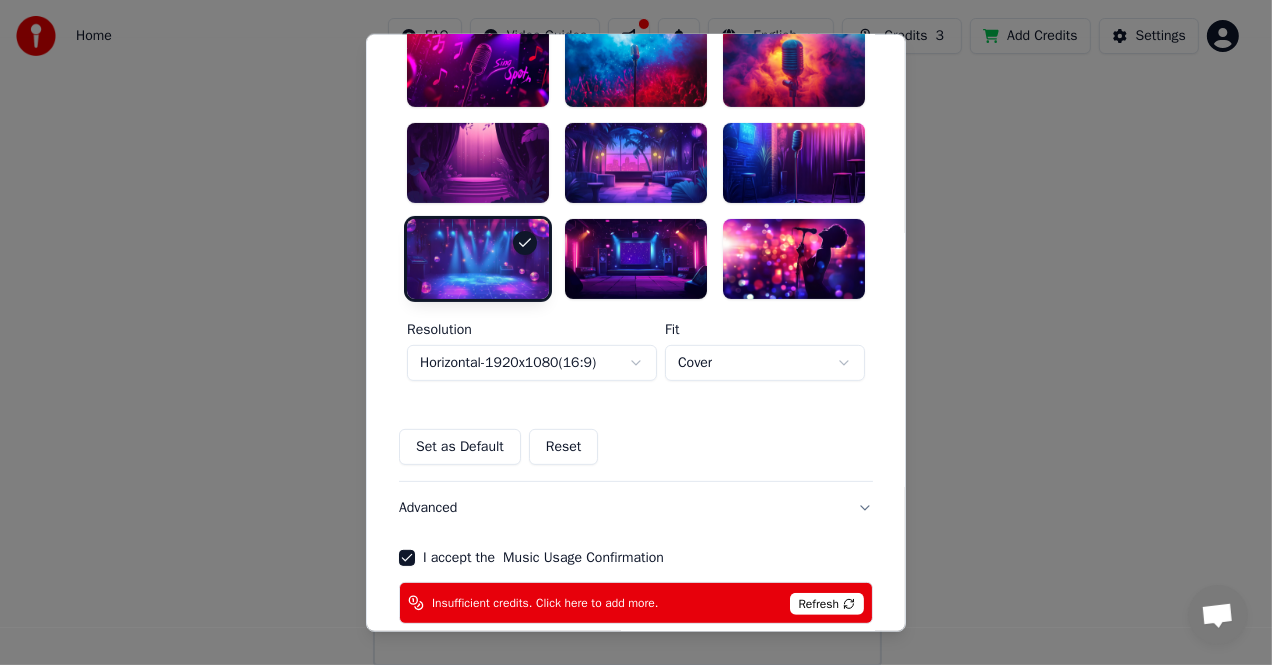 click on "Insufficient credits. Click here to add more." at bounding box center (545, 603) 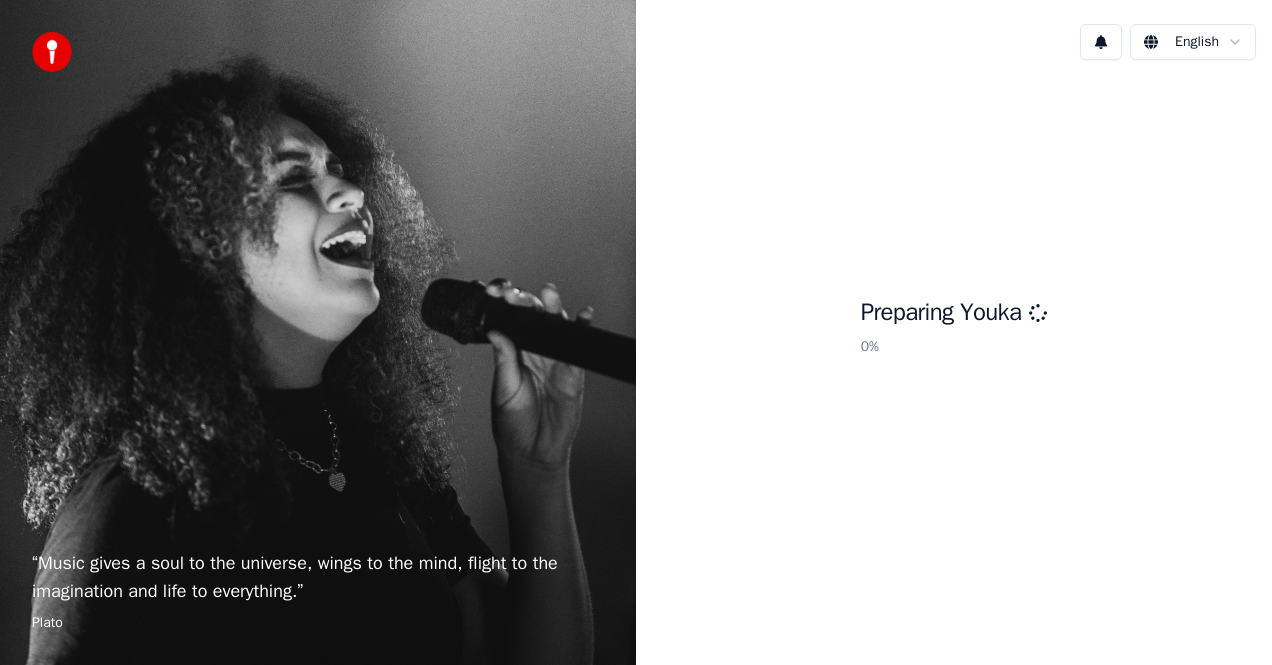 scroll, scrollTop: 0, scrollLeft: 0, axis: both 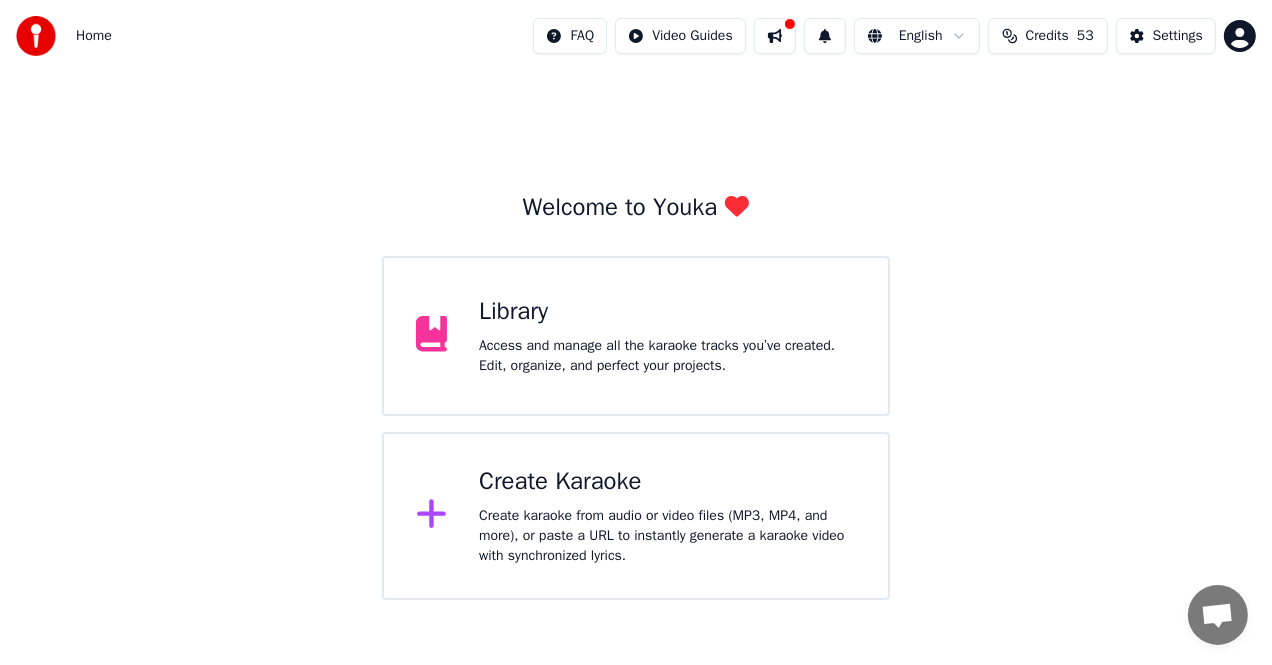 click on "Create Karaoke" at bounding box center (667, 482) 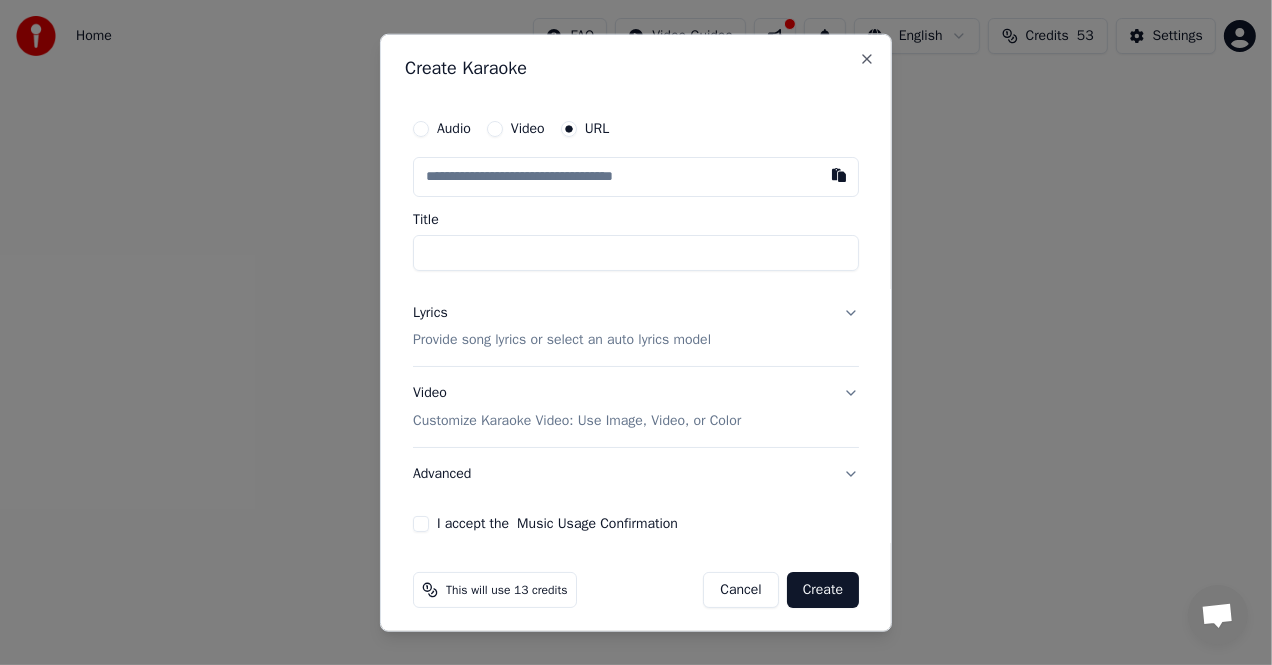 click at bounding box center (636, 176) 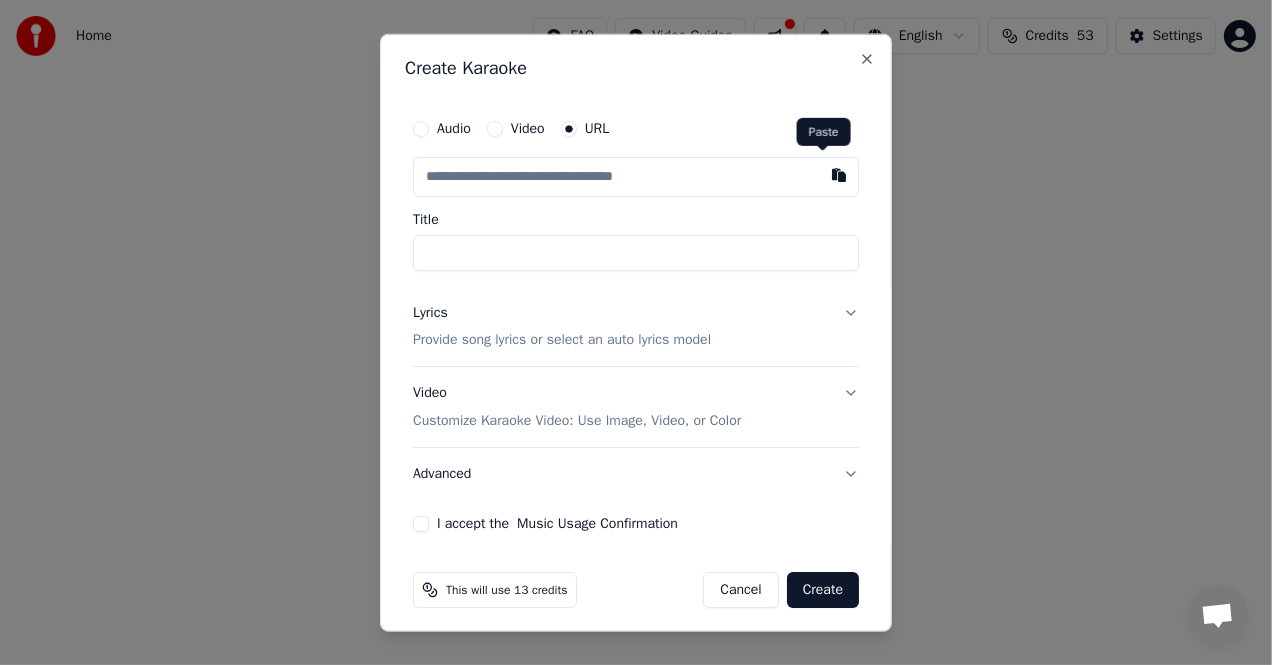 click at bounding box center (839, 174) 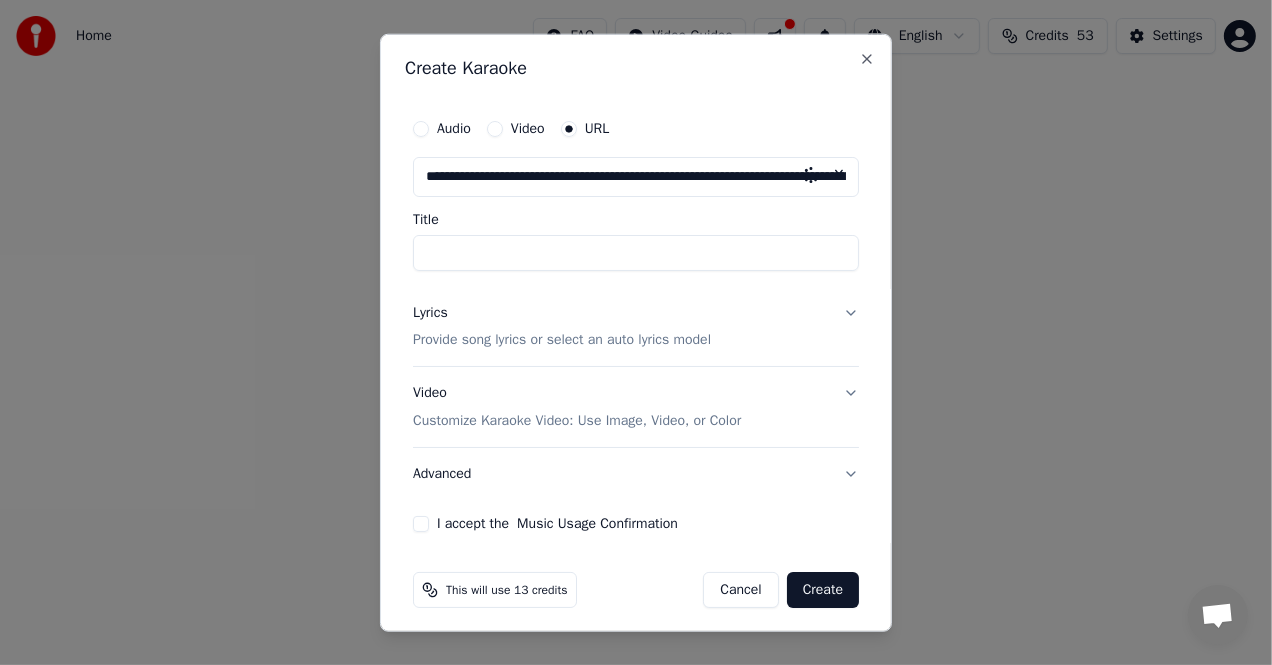 type on "**********" 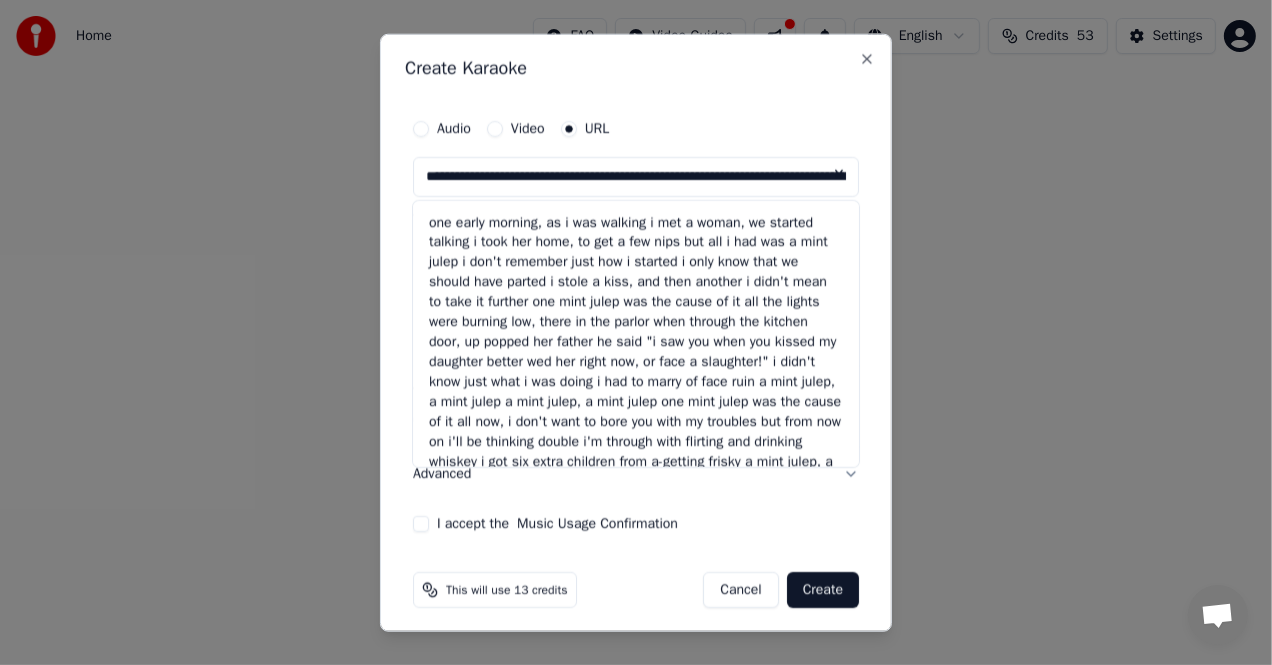 click at bounding box center [839, 174] 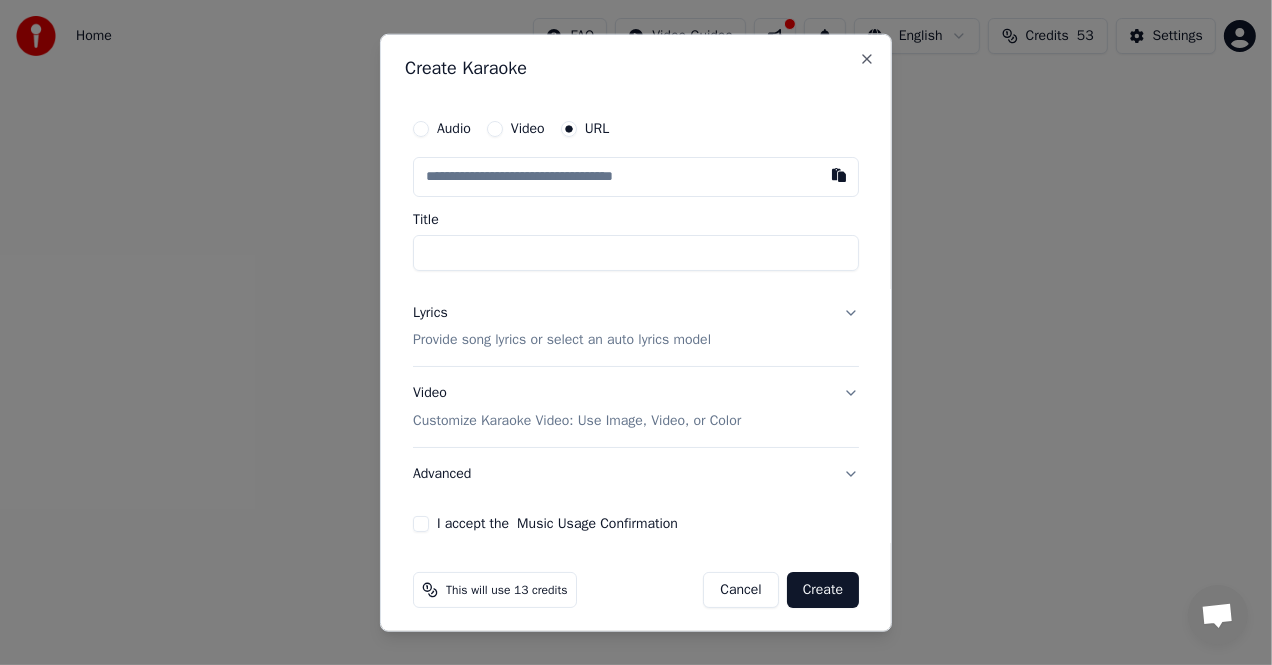 click at bounding box center (636, 176) 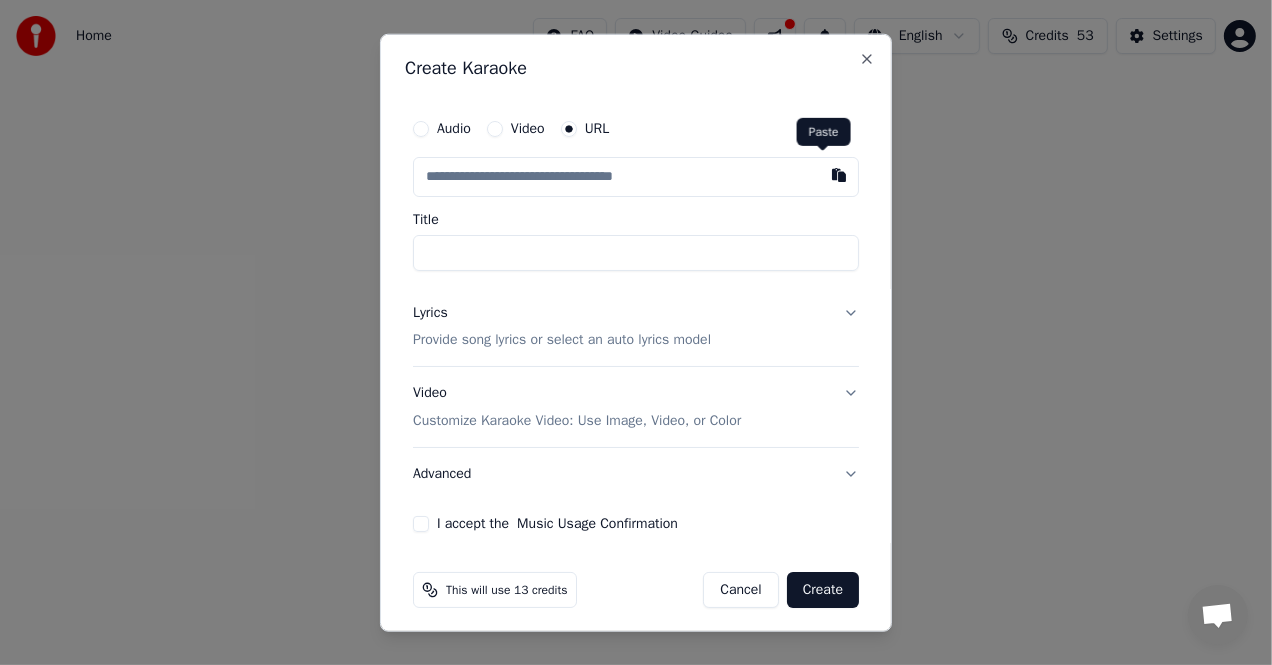 click at bounding box center [839, 174] 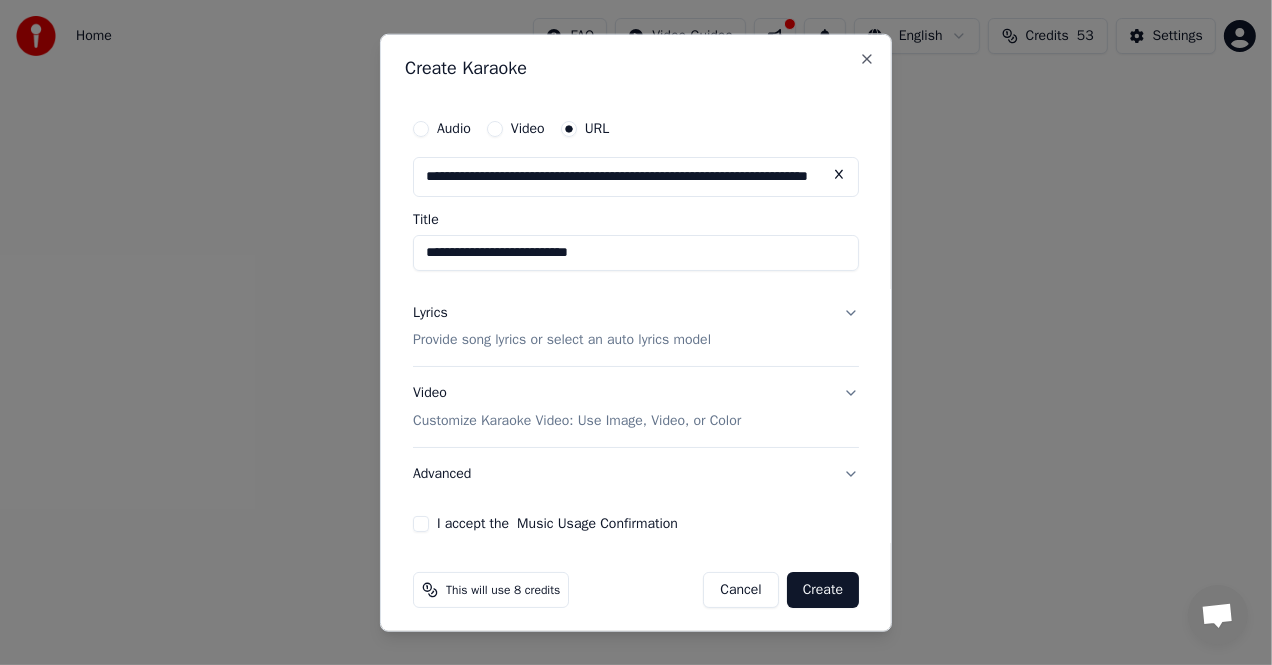 type on "**********" 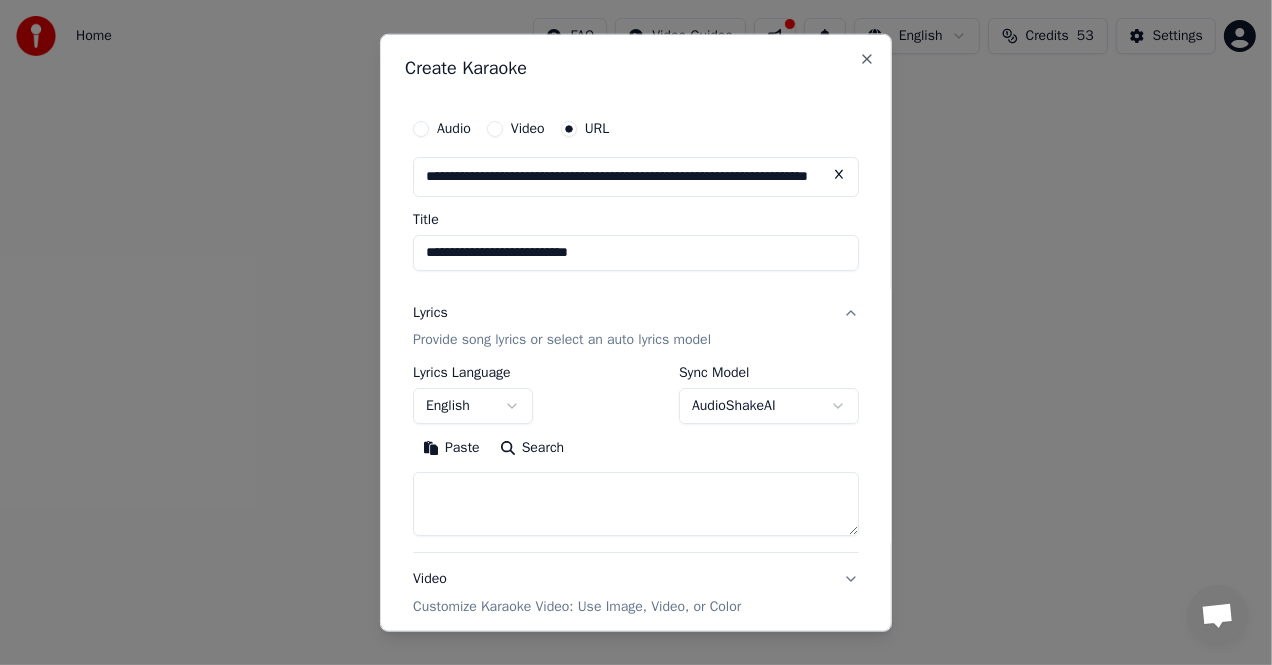 click on "Paste" at bounding box center (451, 448) 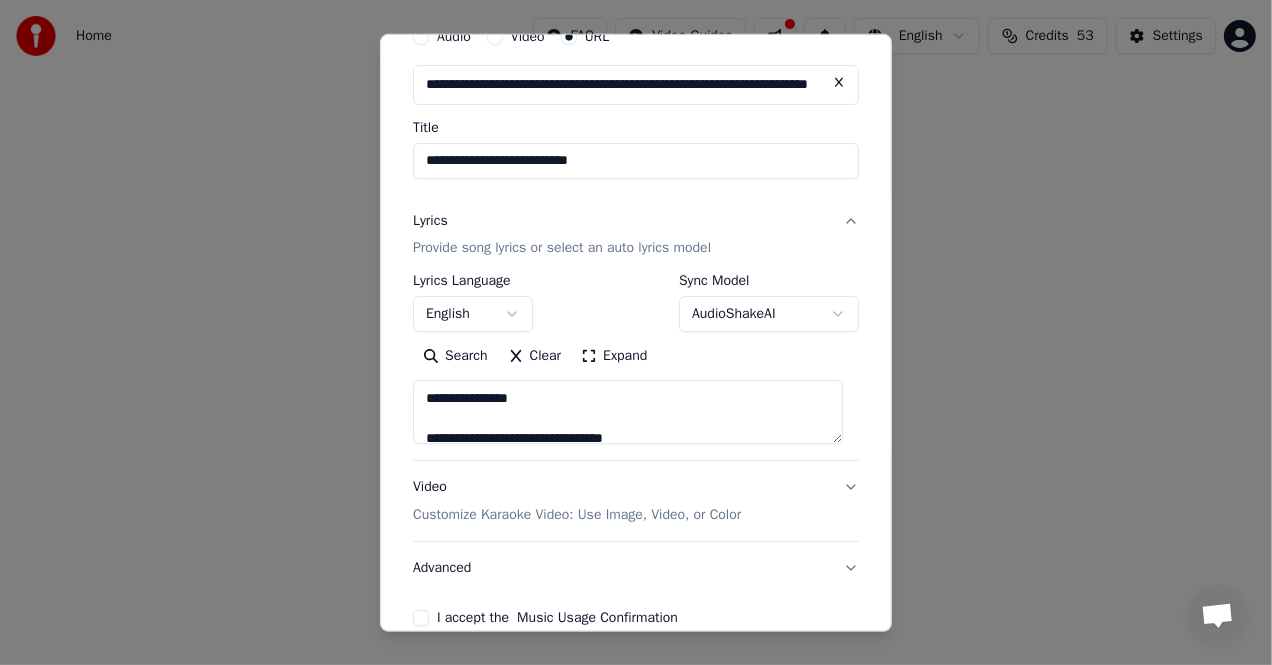 scroll, scrollTop: 193, scrollLeft: 0, axis: vertical 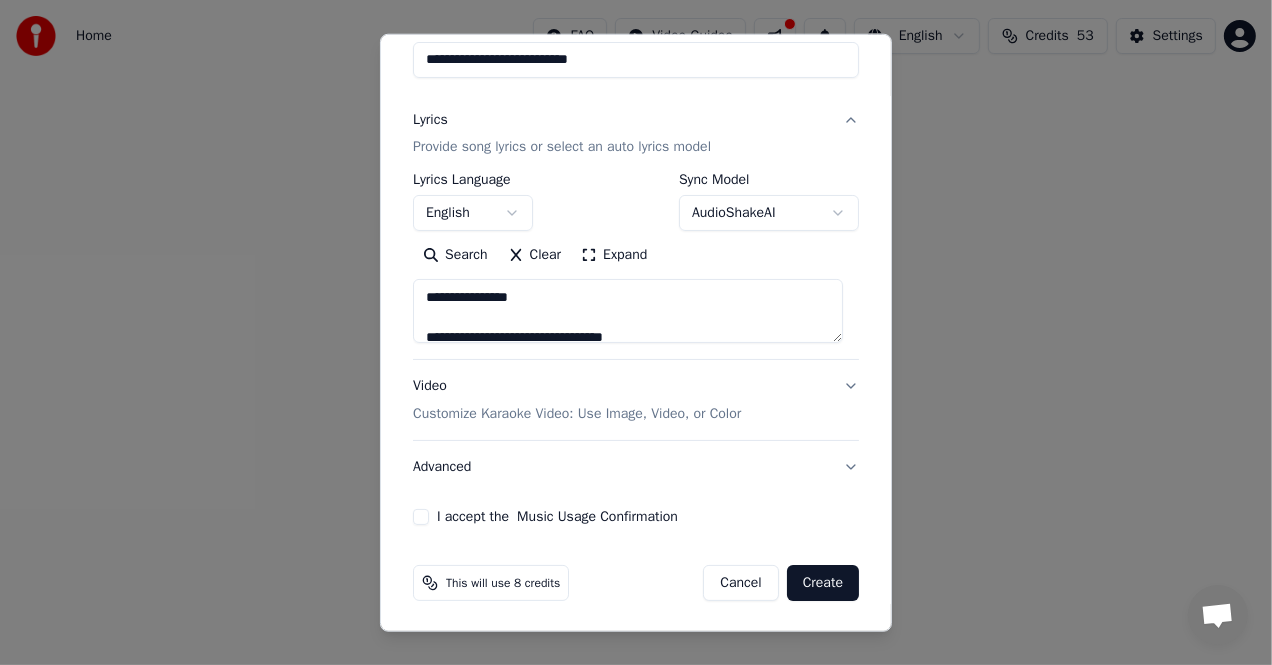 click on "Customize Karaoke Video: Use Image, Video, or Color" at bounding box center [577, 414] 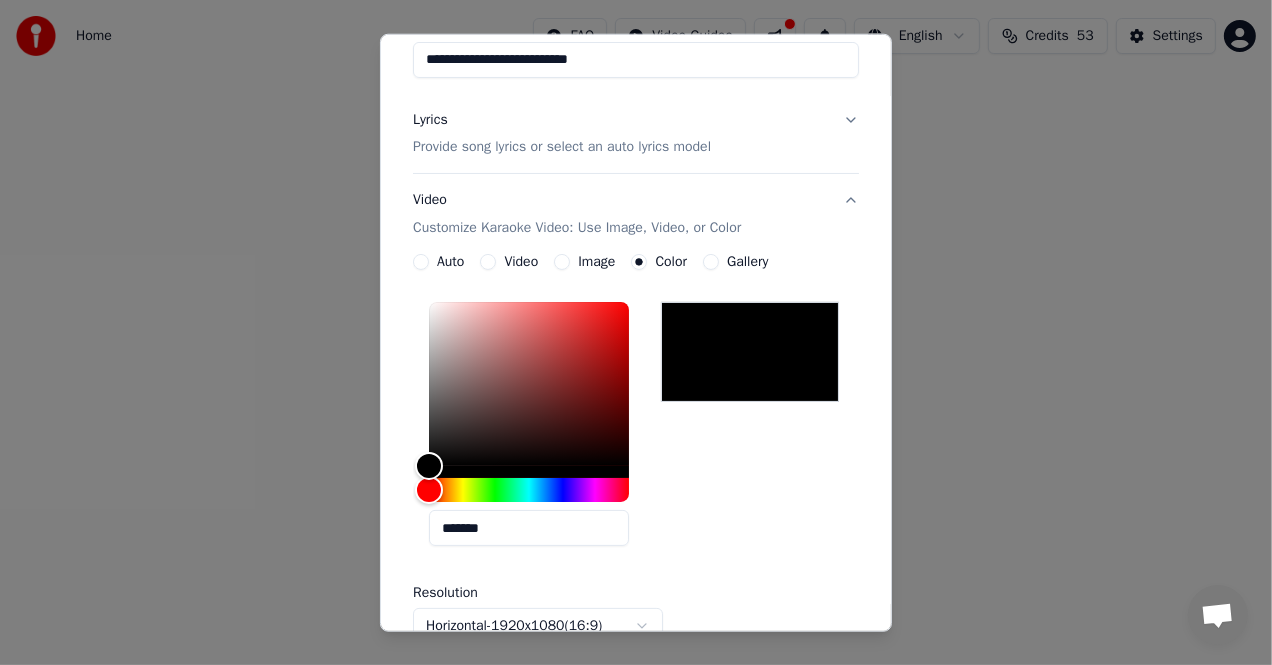 click on "Gallery" at bounding box center (747, 262) 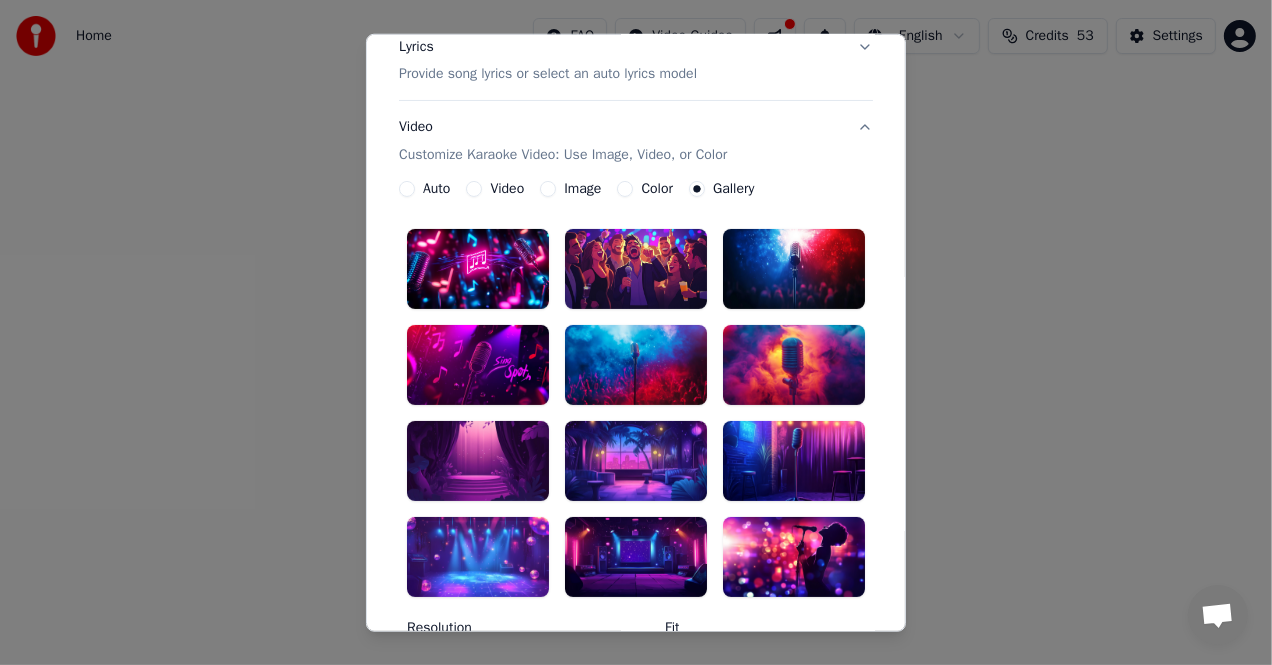 scroll, scrollTop: 393, scrollLeft: 0, axis: vertical 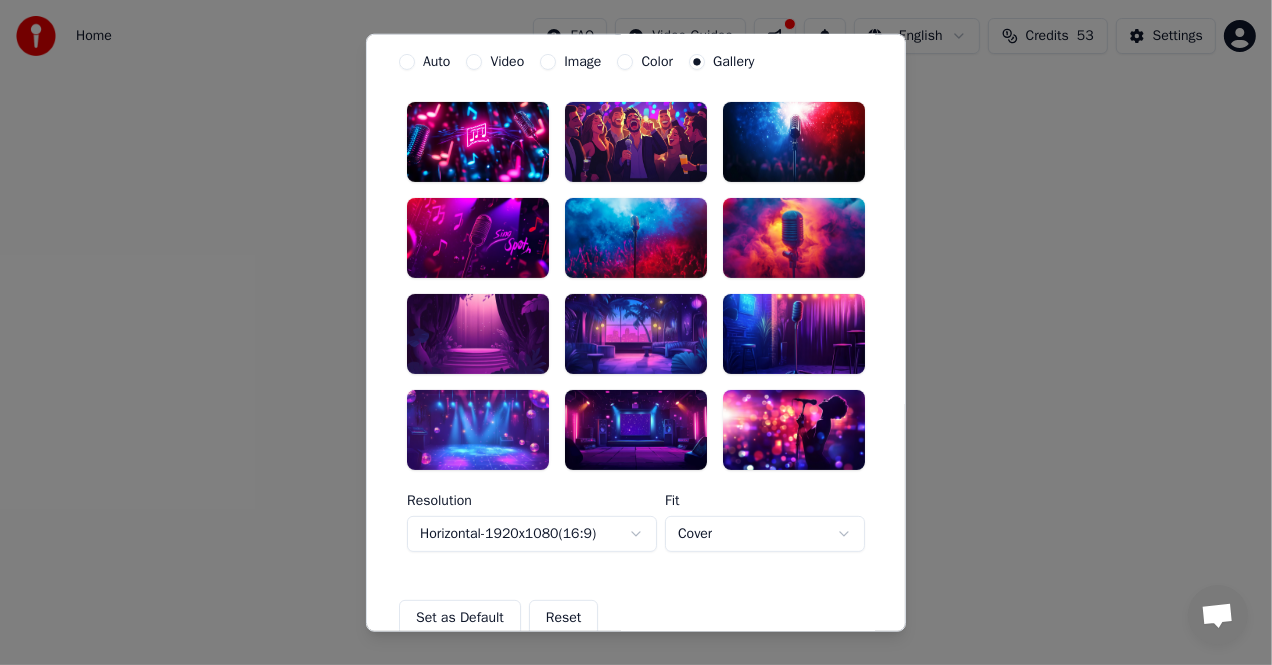 click at bounding box center [636, 334] 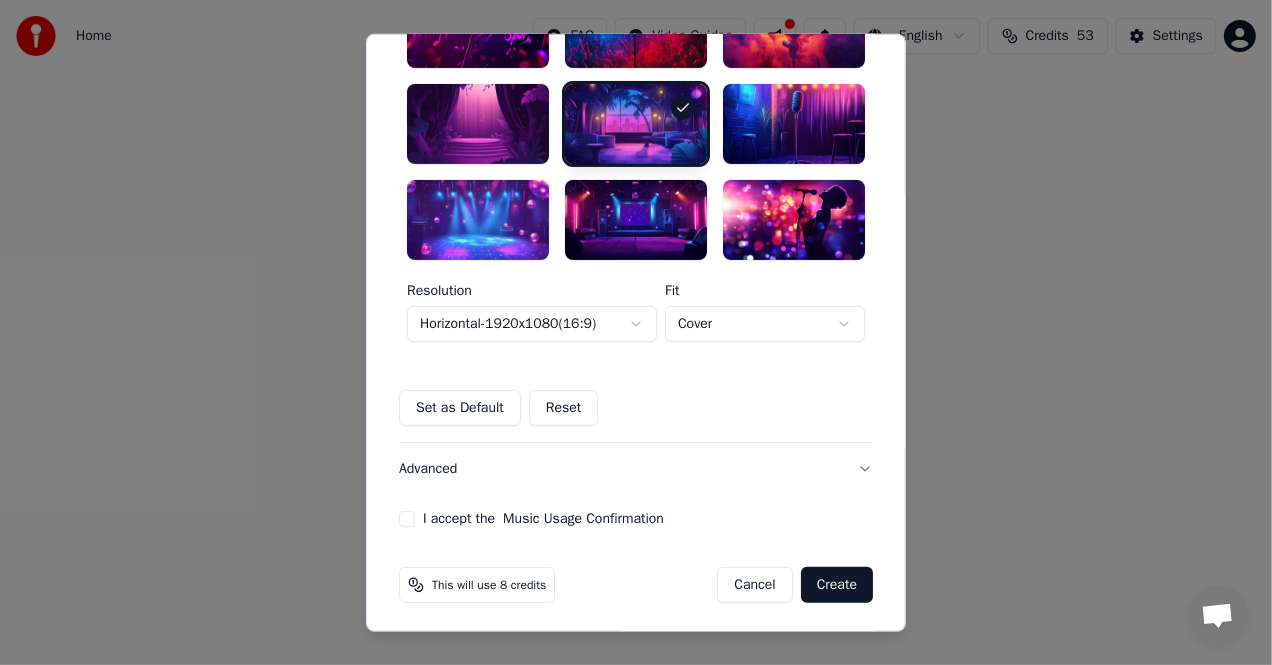 scroll, scrollTop: 604, scrollLeft: 0, axis: vertical 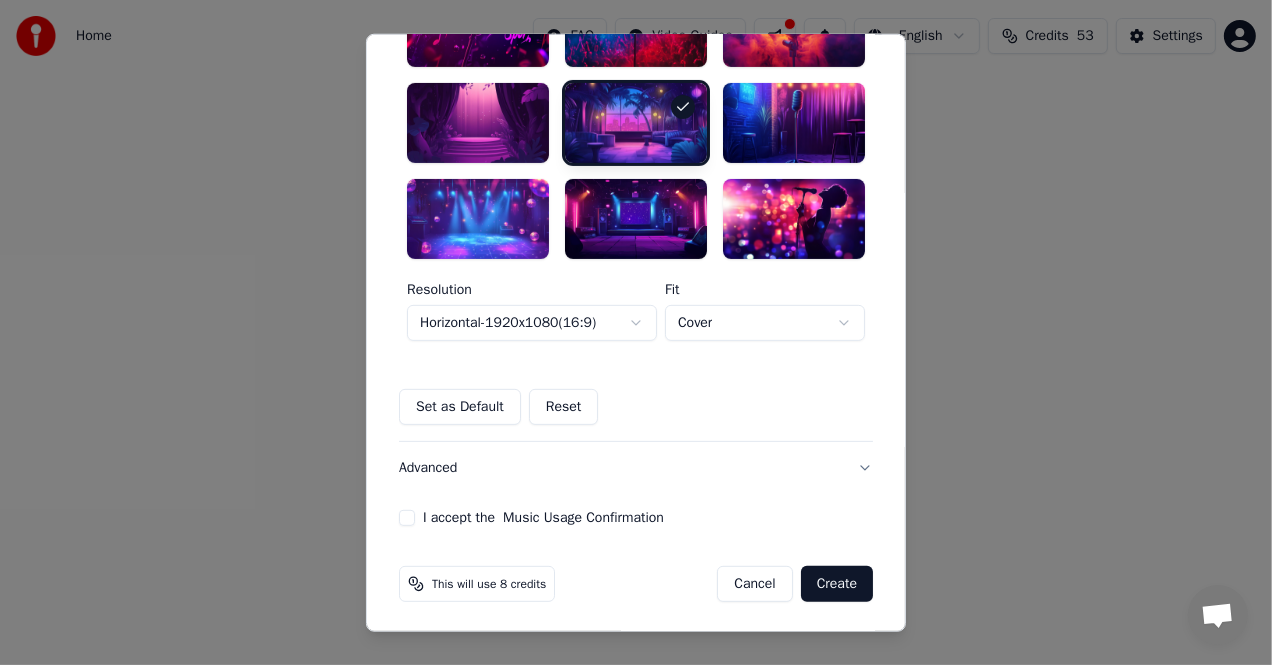 click on "I accept the   Music Usage Confirmation" at bounding box center [407, 518] 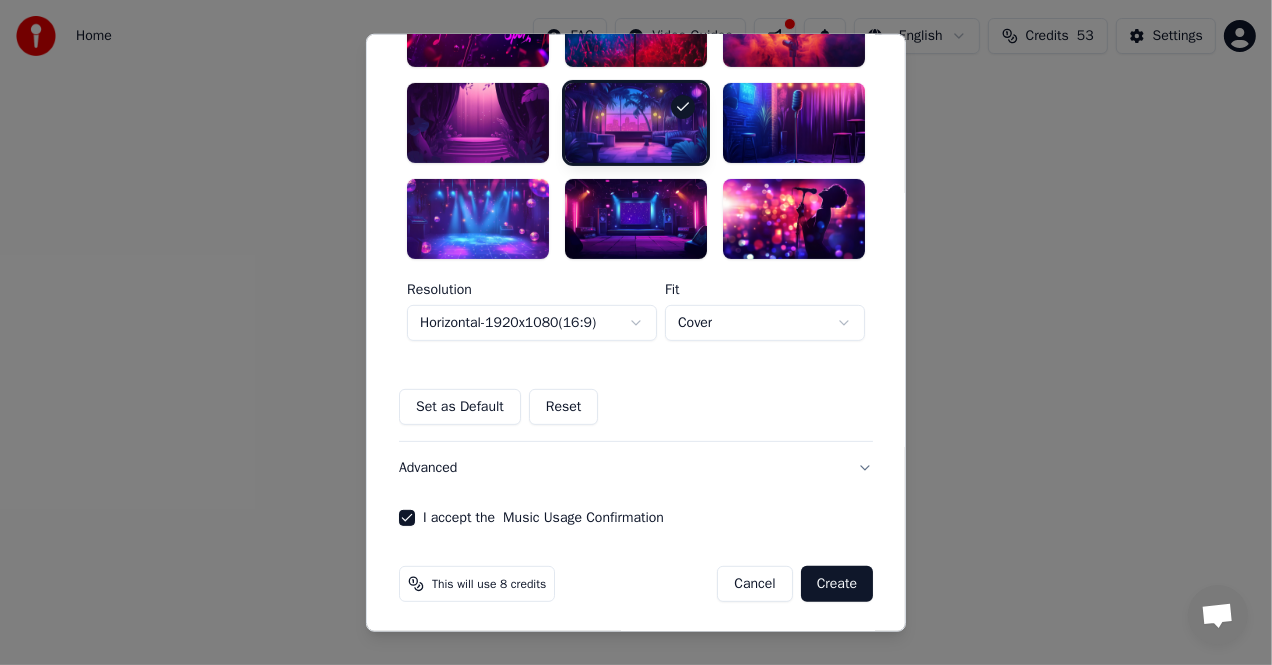 click on "Create" at bounding box center (837, 584) 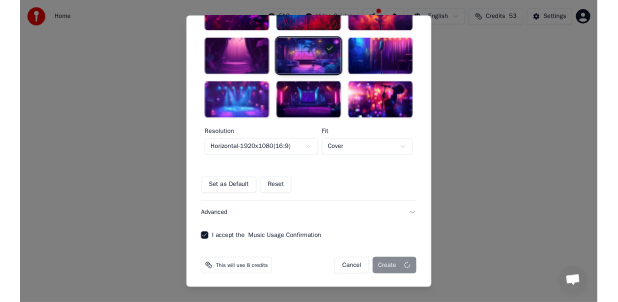 scroll, scrollTop: 603, scrollLeft: 0, axis: vertical 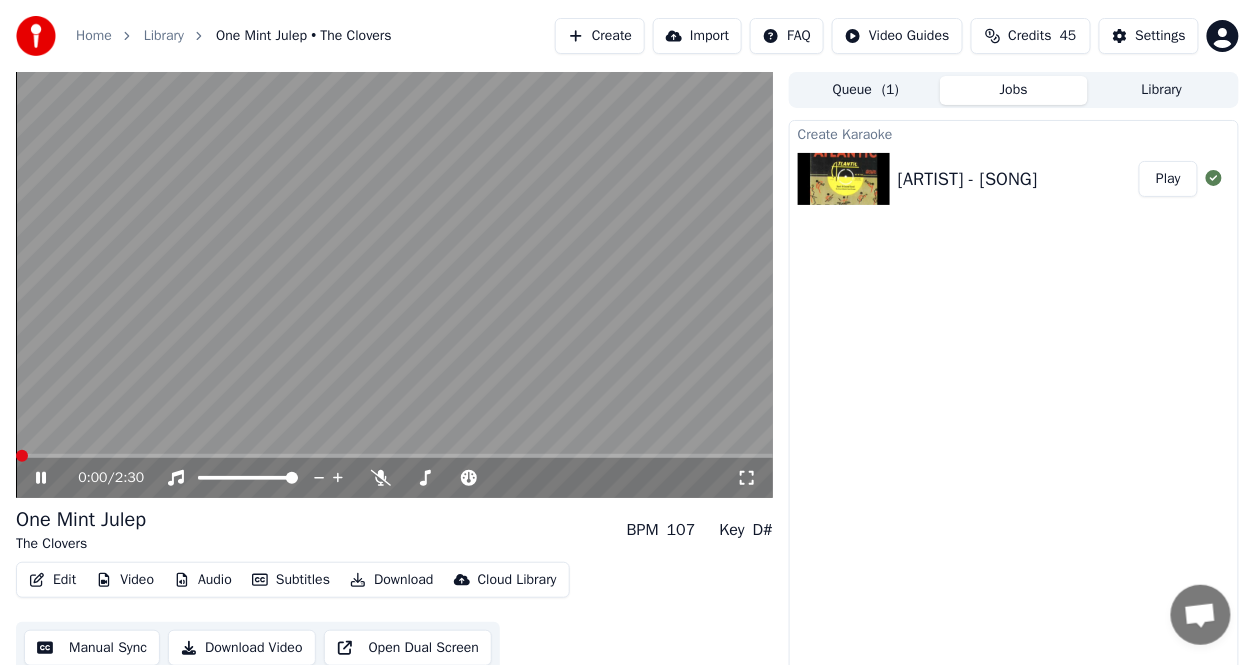 click at bounding box center (22, 456) 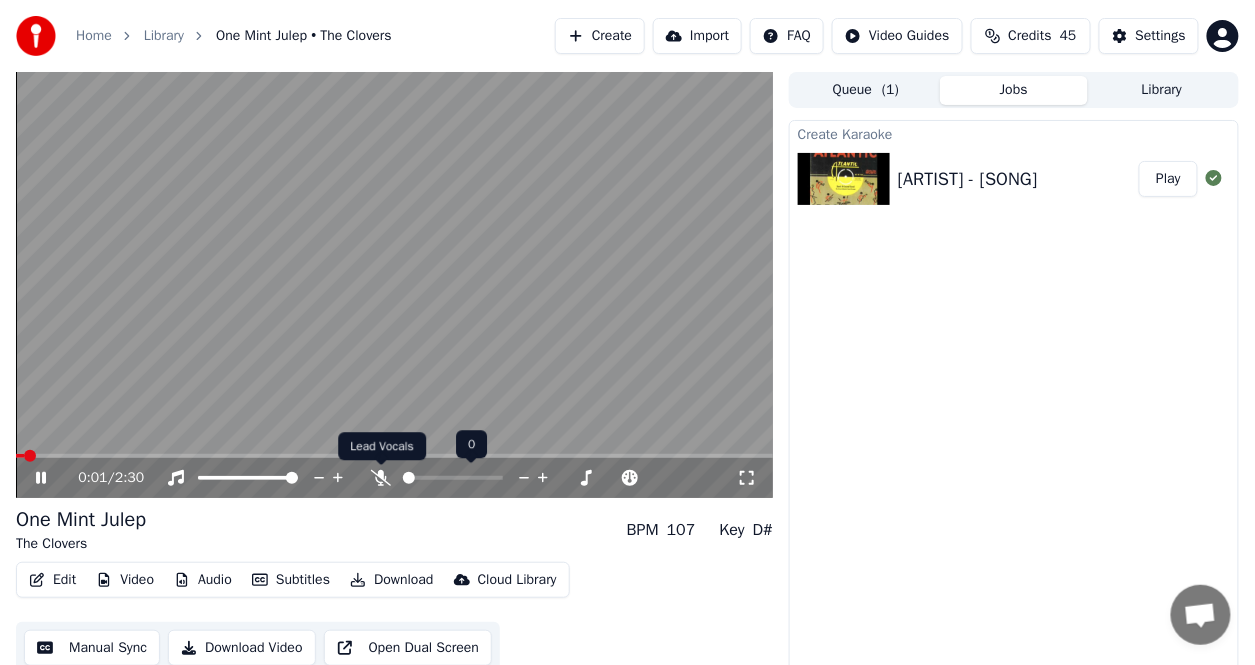 click 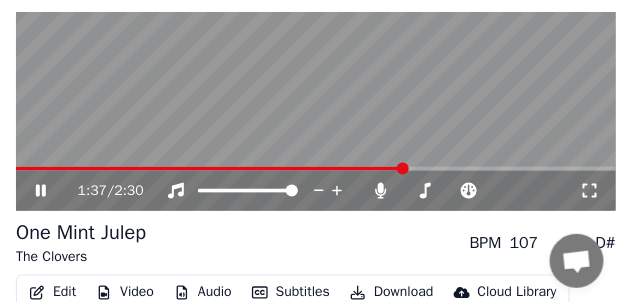 scroll, scrollTop: 375, scrollLeft: 0, axis: vertical 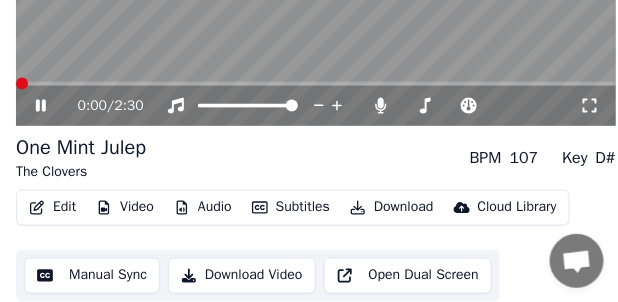 click at bounding box center [22, 84] 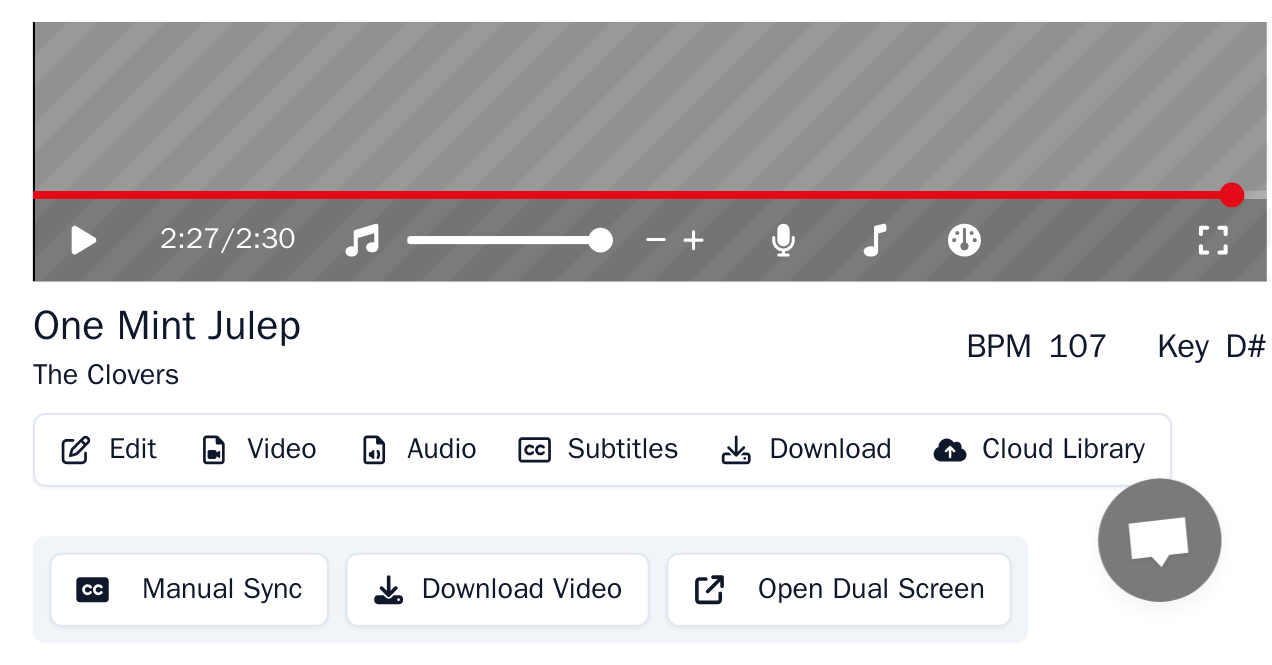 scroll, scrollTop: 19, scrollLeft: 0, axis: vertical 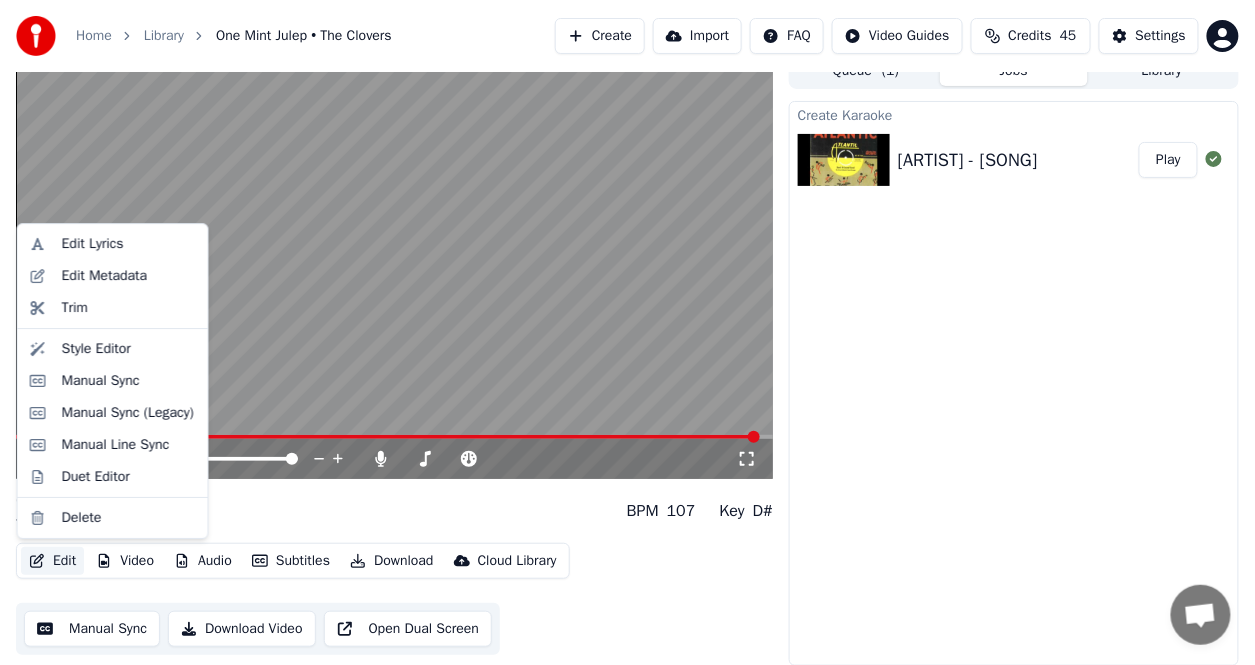 click on "Edit" at bounding box center [52, 561] 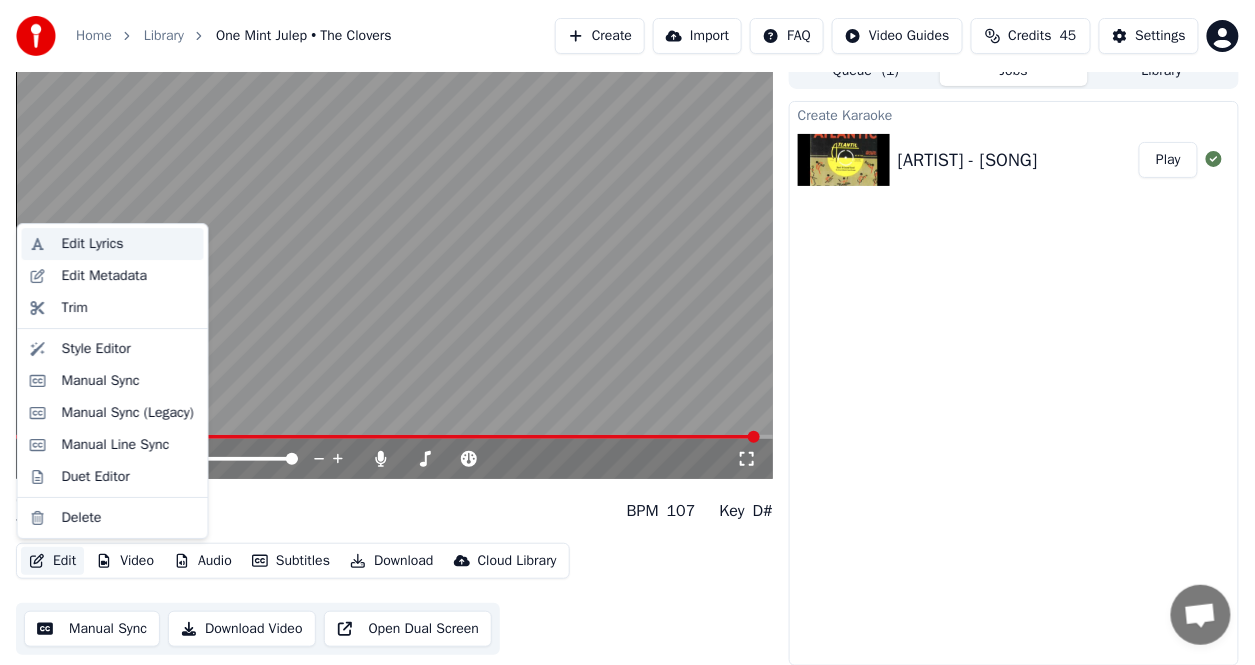 click on "Edit Lyrics" at bounding box center (93, 244) 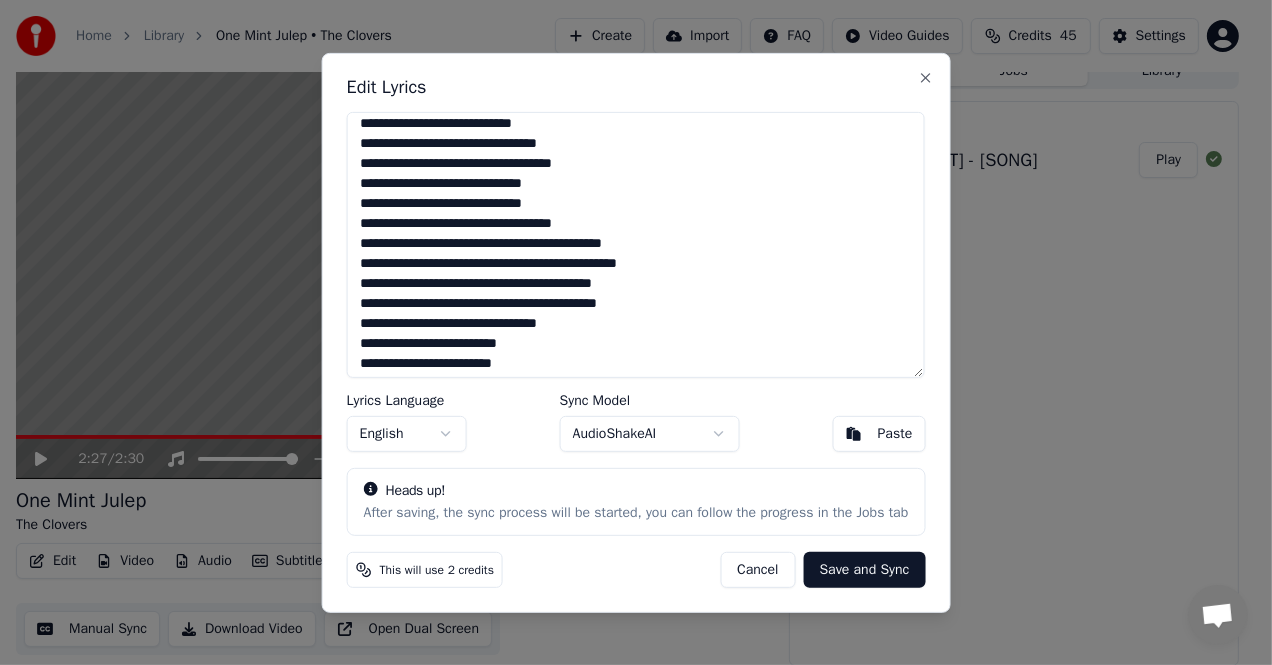 scroll, scrollTop: 270, scrollLeft: 0, axis: vertical 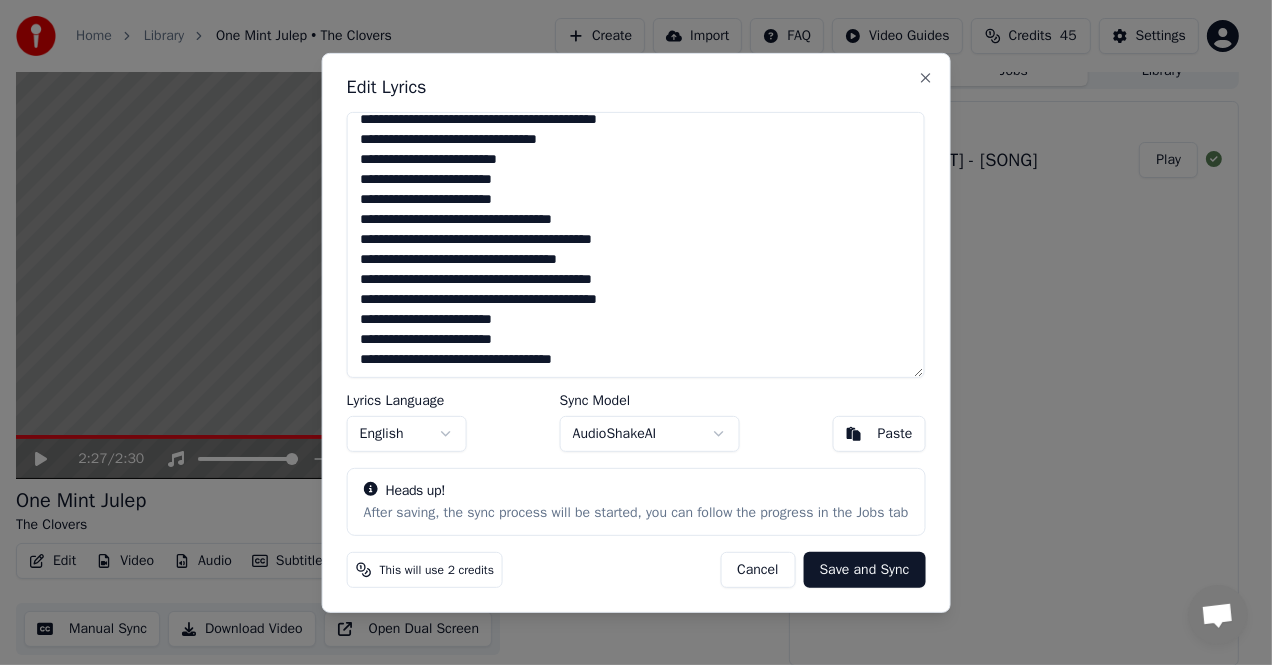 drag, startPoint x: 359, startPoint y: 129, endPoint x: 729, endPoint y: 394, distance: 455.10986 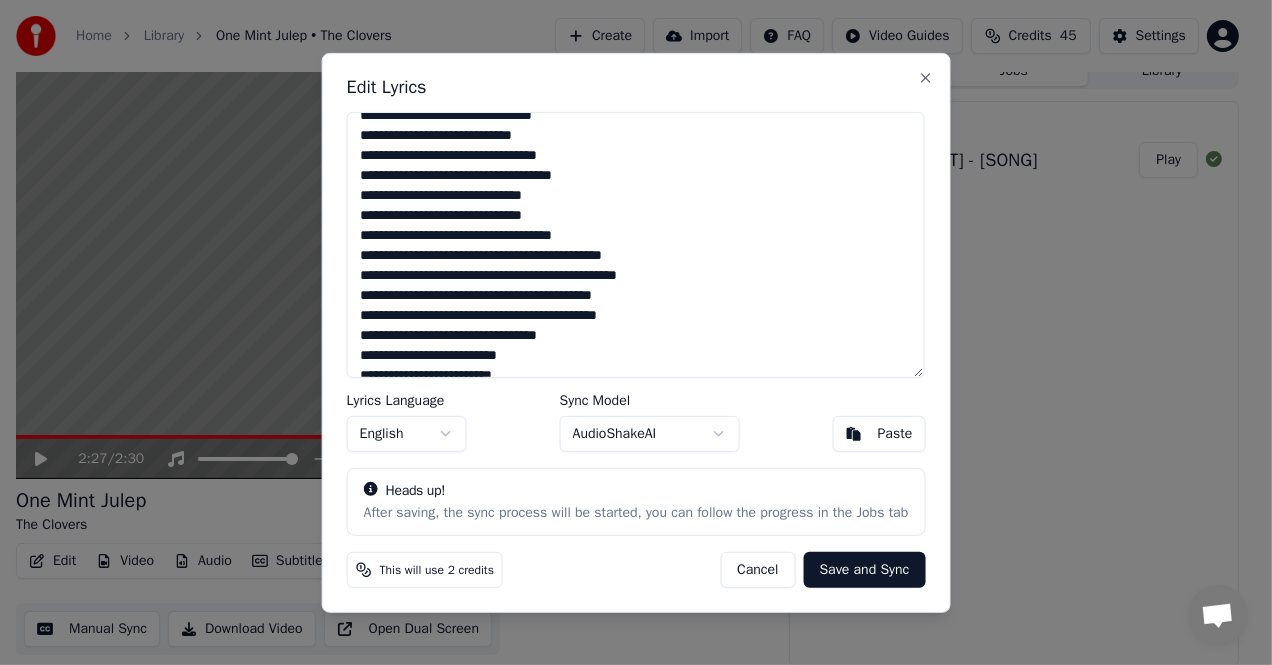 scroll, scrollTop: 0, scrollLeft: 0, axis: both 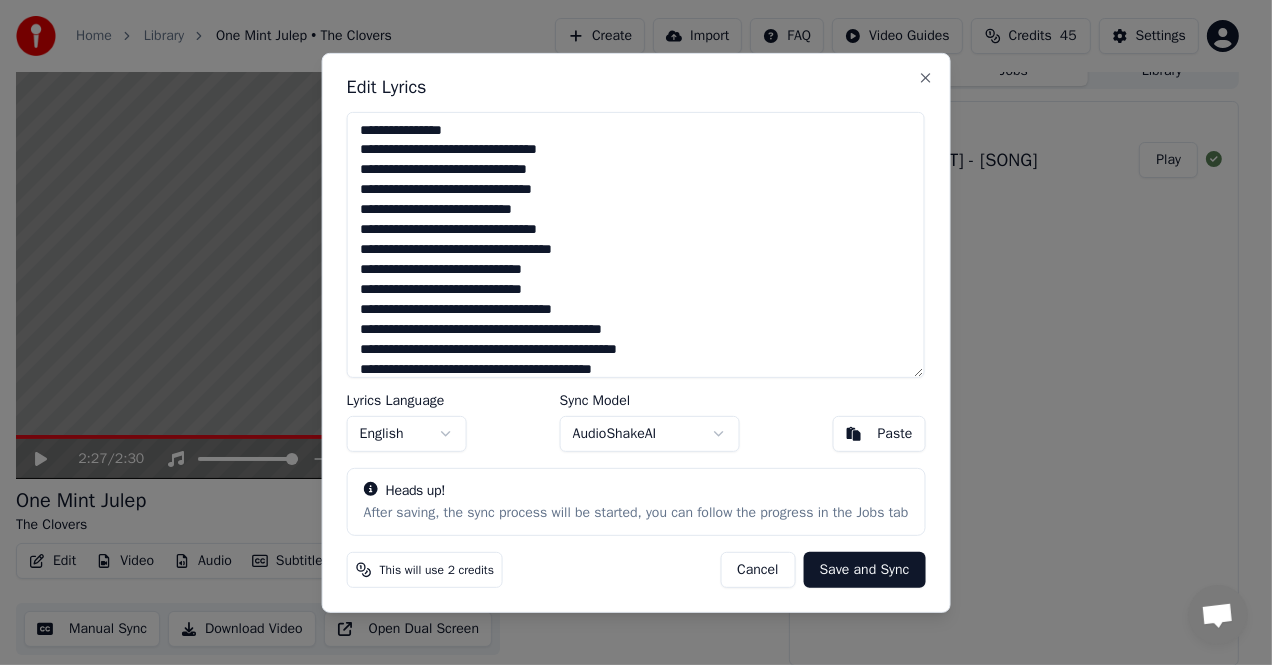 click on "**********" at bounding box center (636, 244) 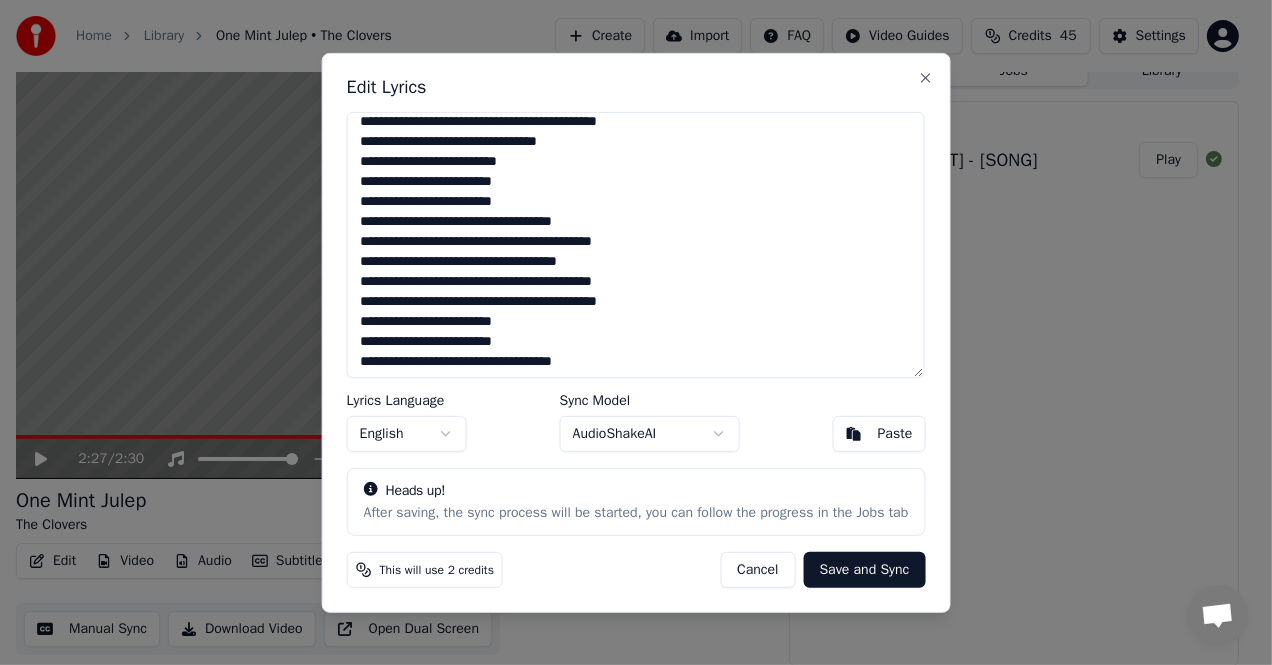 scroll, scrollTop: 270, scrollLeft: 0, axis: vertical 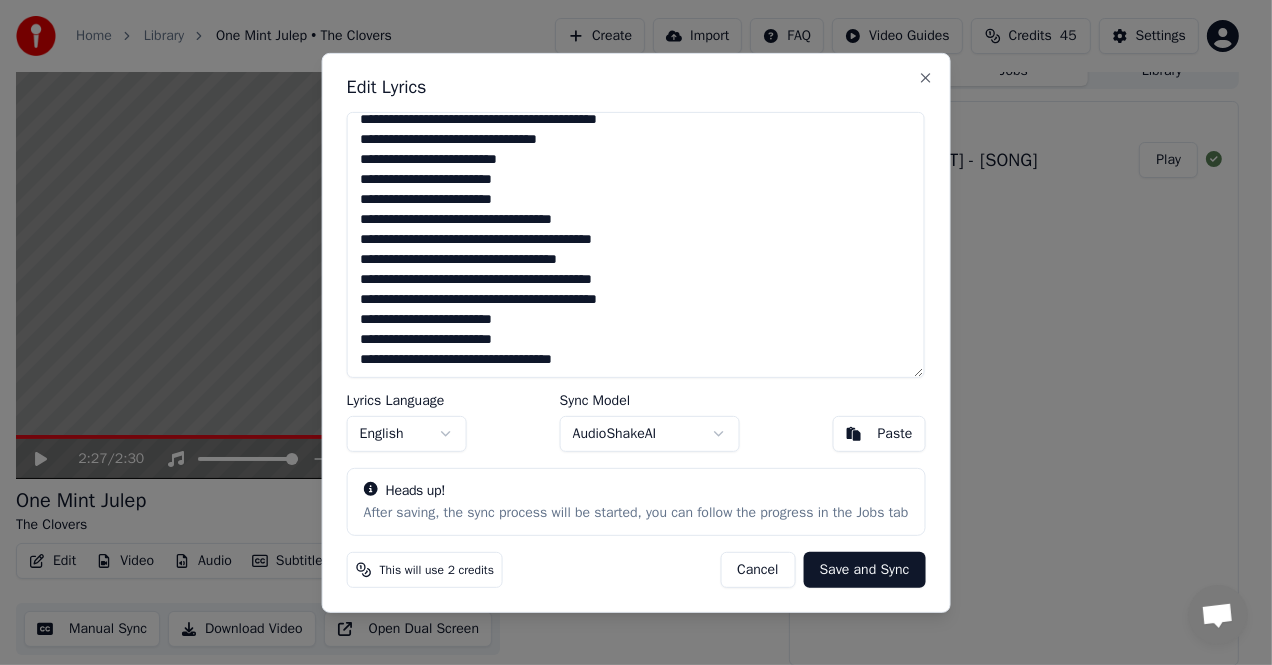 drag, startPoint x: 358, startPoint y: 127, endPoint x: 595, endPoint y: 394, distance: 357.0126 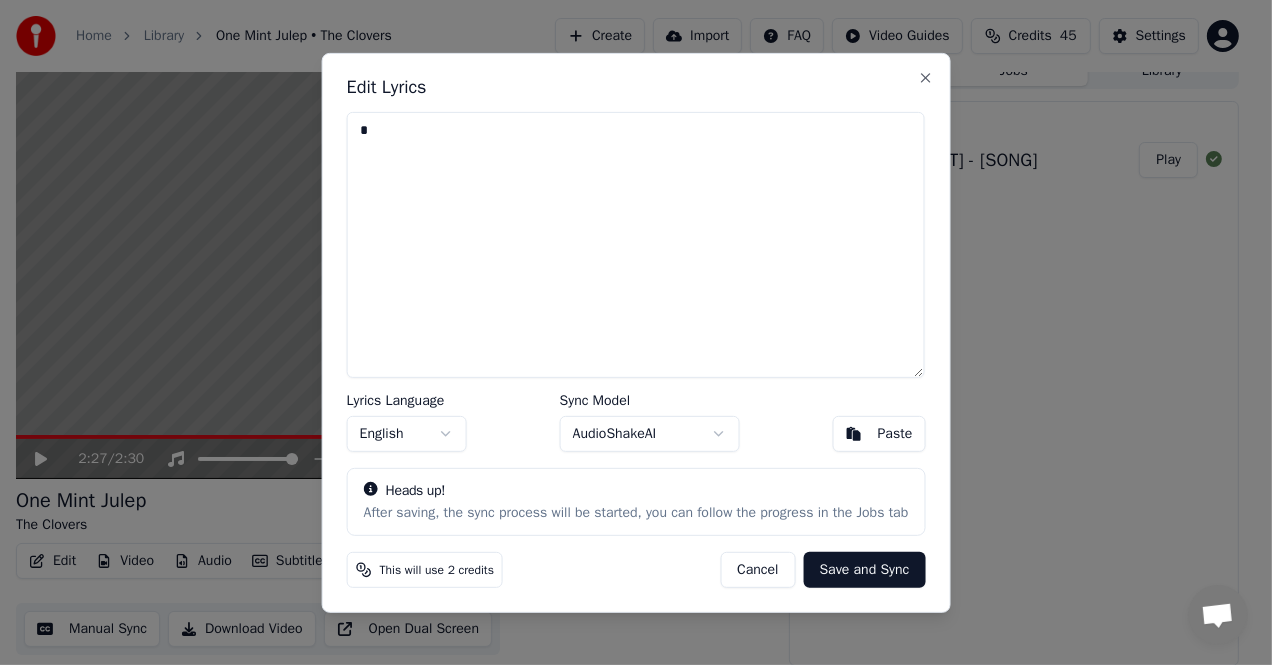 scroll, scrollTop: 0, scrollLeft: 0, axis: both 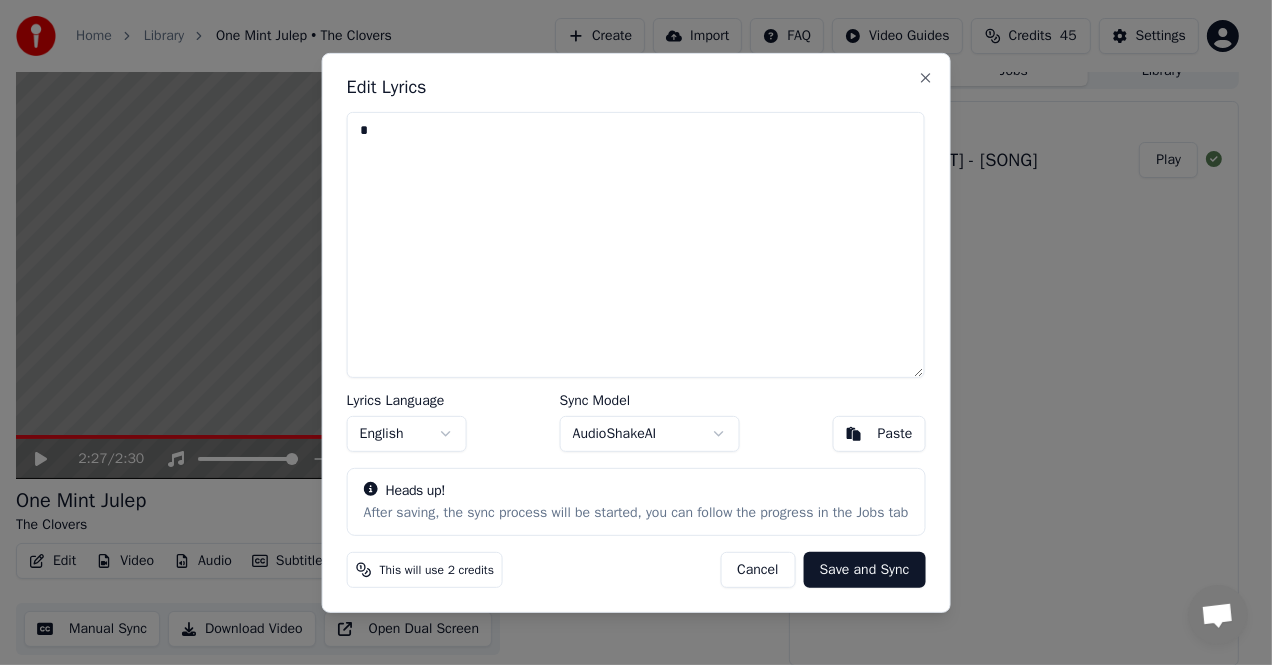 click at bounding box center [636, 244] 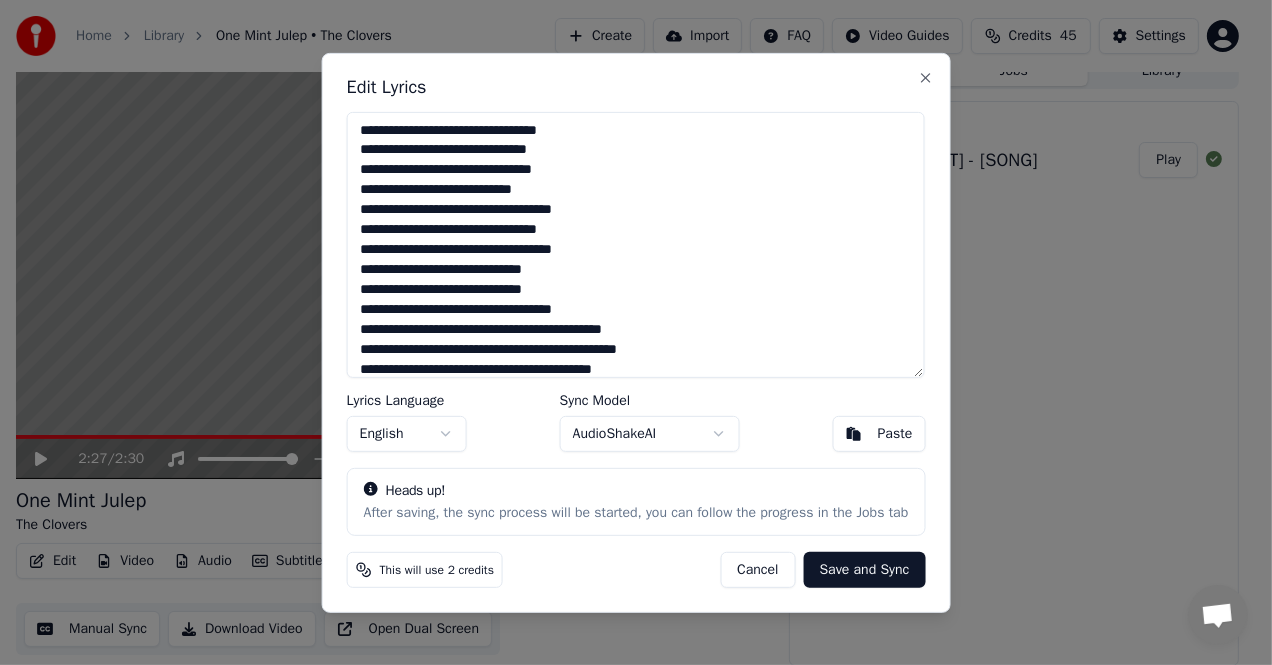 click on "Save and Sync" at bounding box center (865, 570) 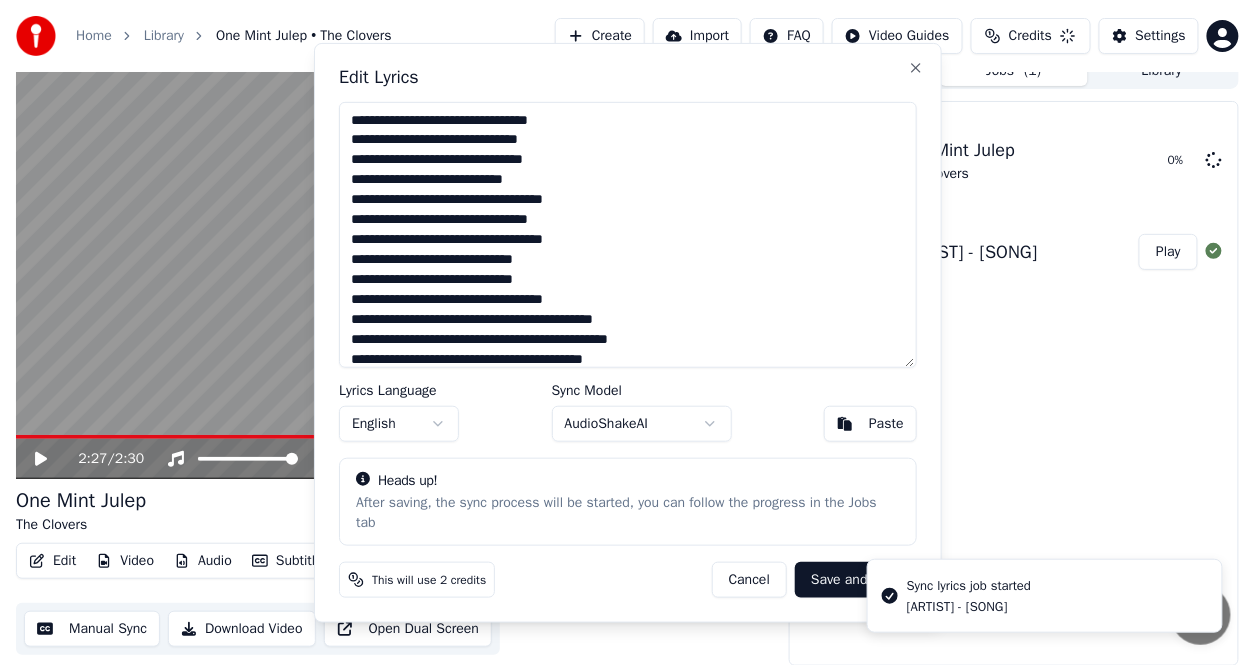 type on "**********" 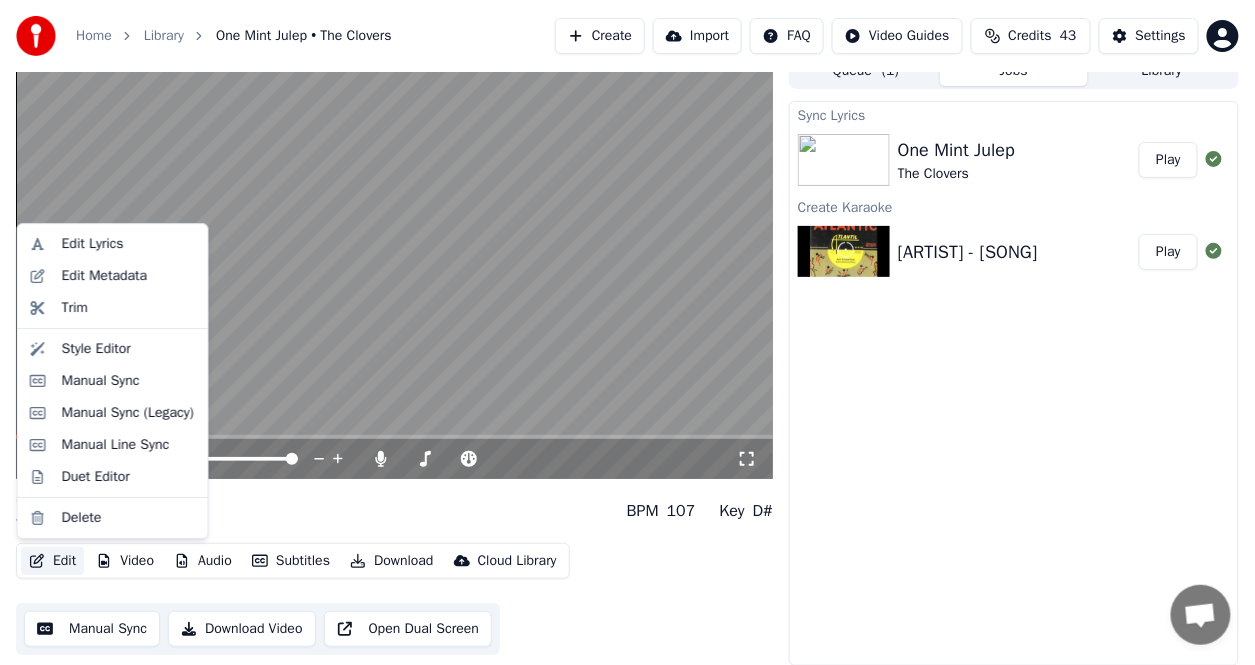 click on "Edit" at bounding box center [52, 561] 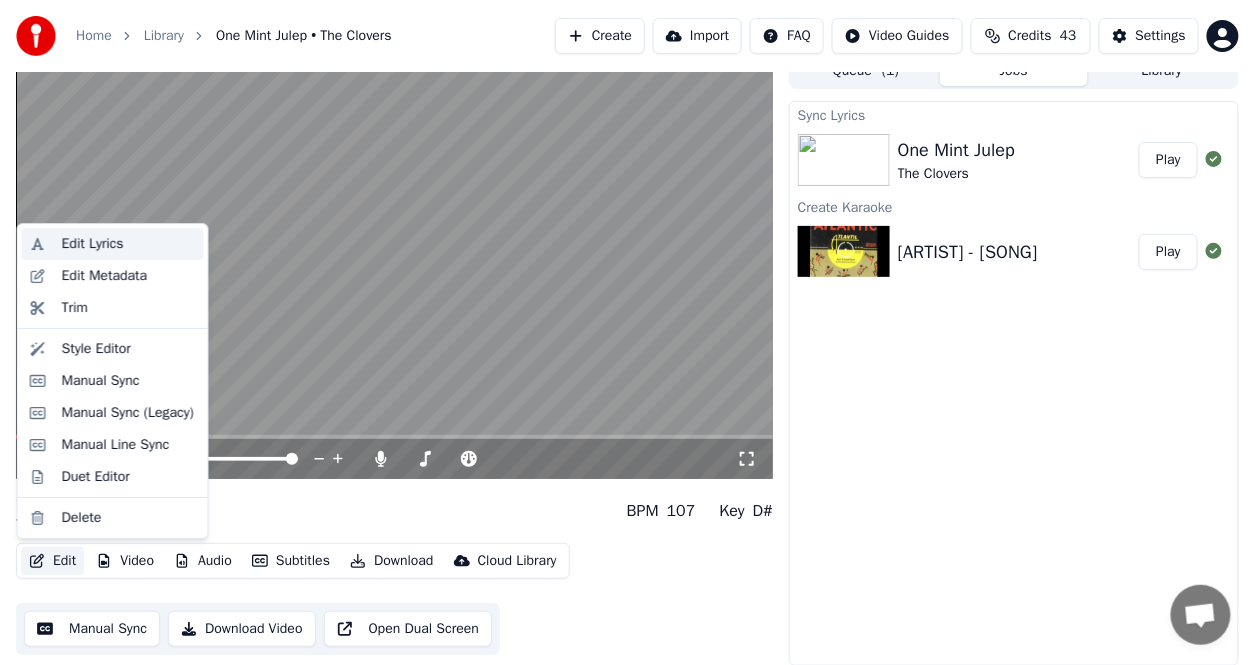click on "Edit Lyrics" at bounding box center [93, 244] 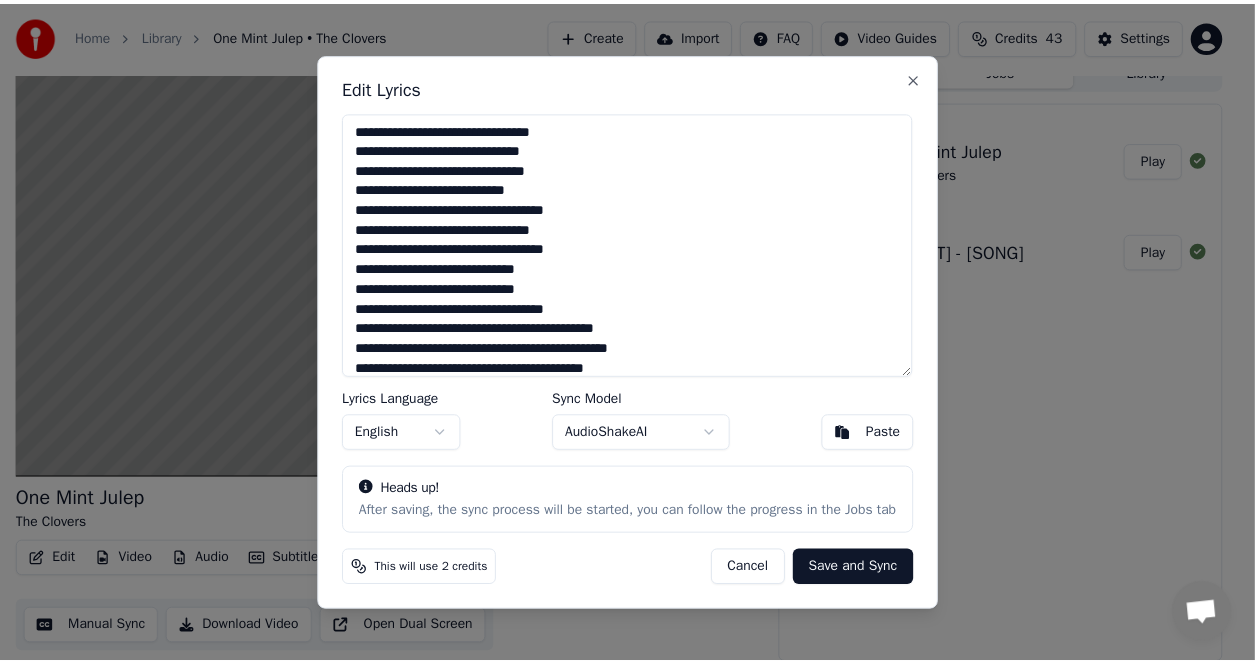 scroll, scrollTop: 100, scrollLeft: 0, axis: vertical 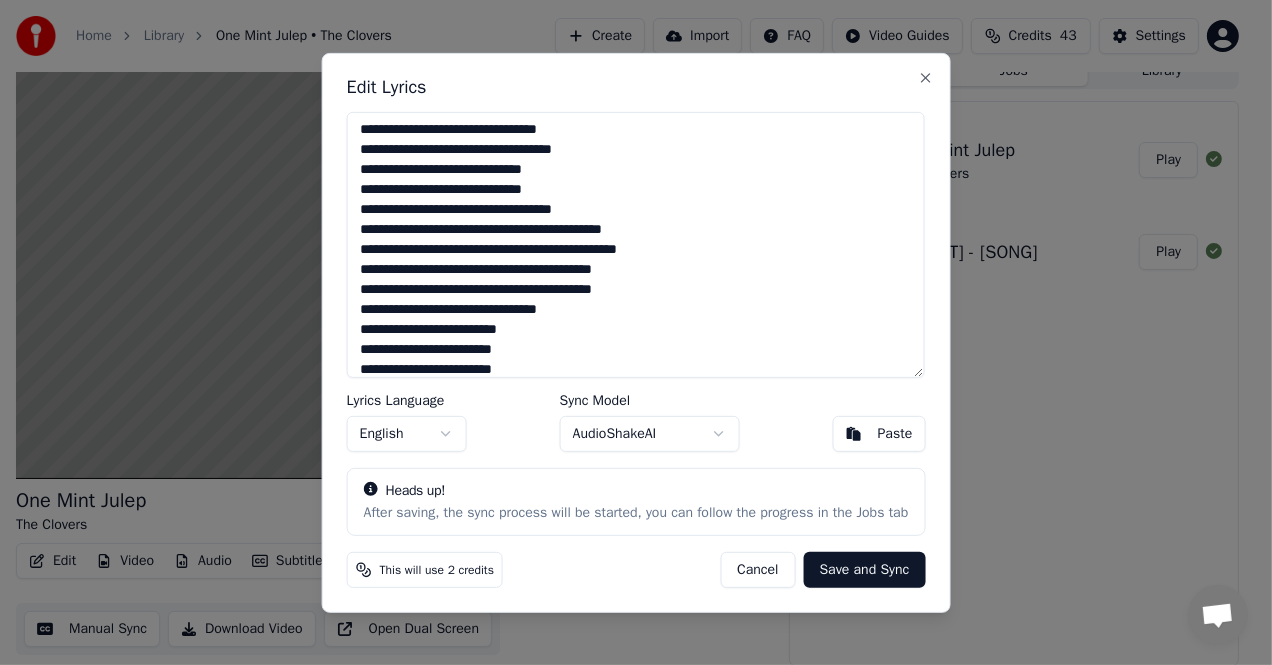 click on "**********" at bounding box center (636, 244) 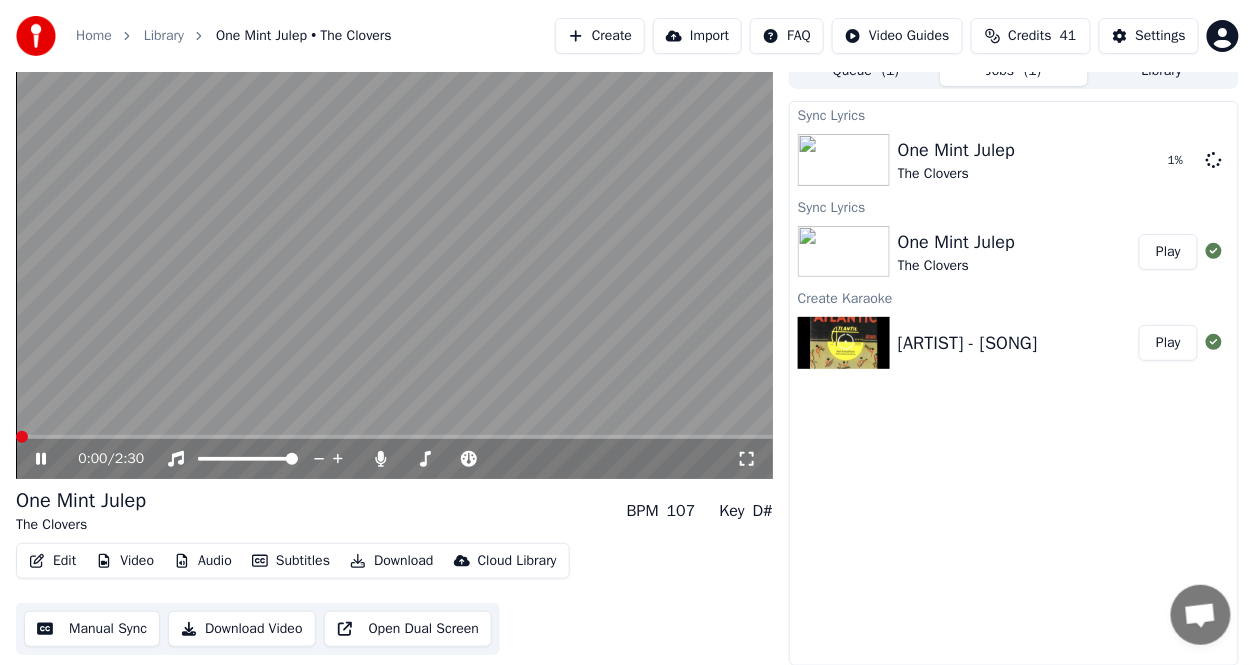 click at bounding box center [22, 437] 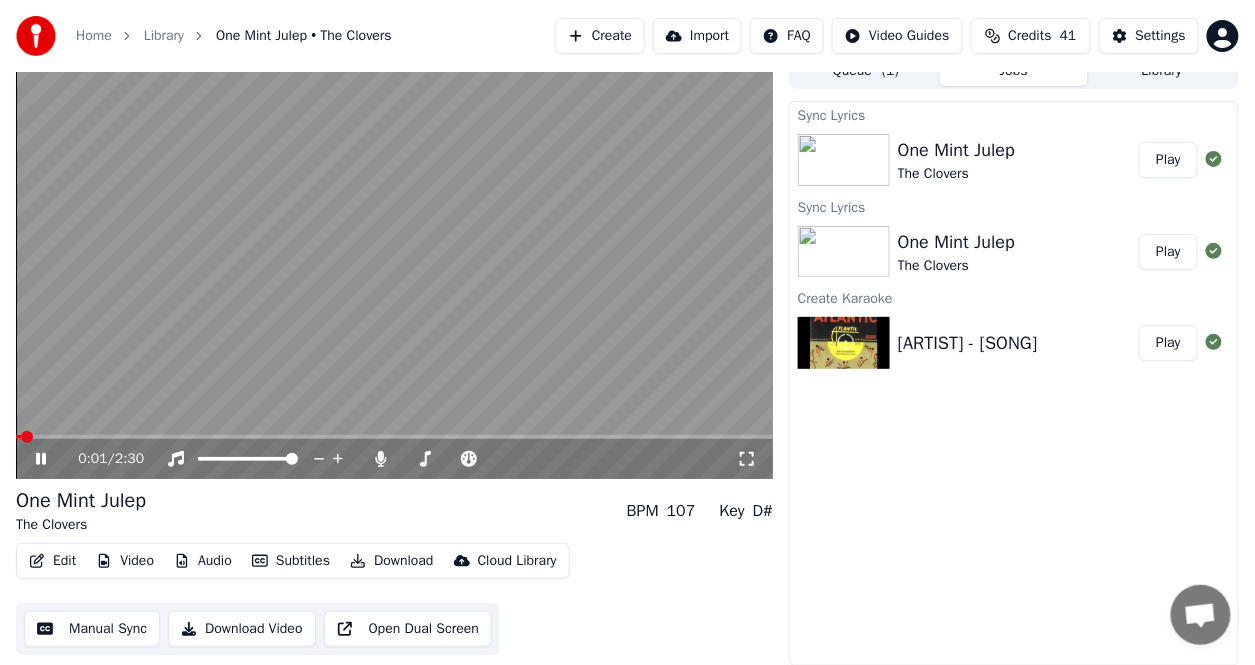 click at bounding box center [27, 437] 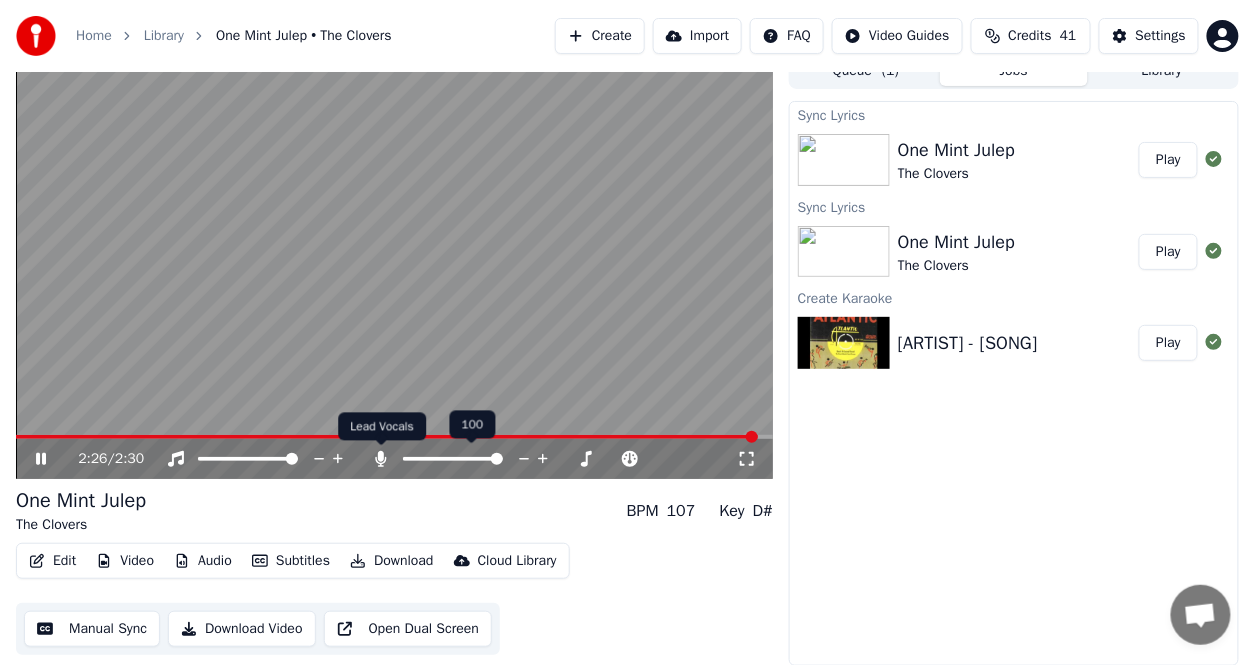 click 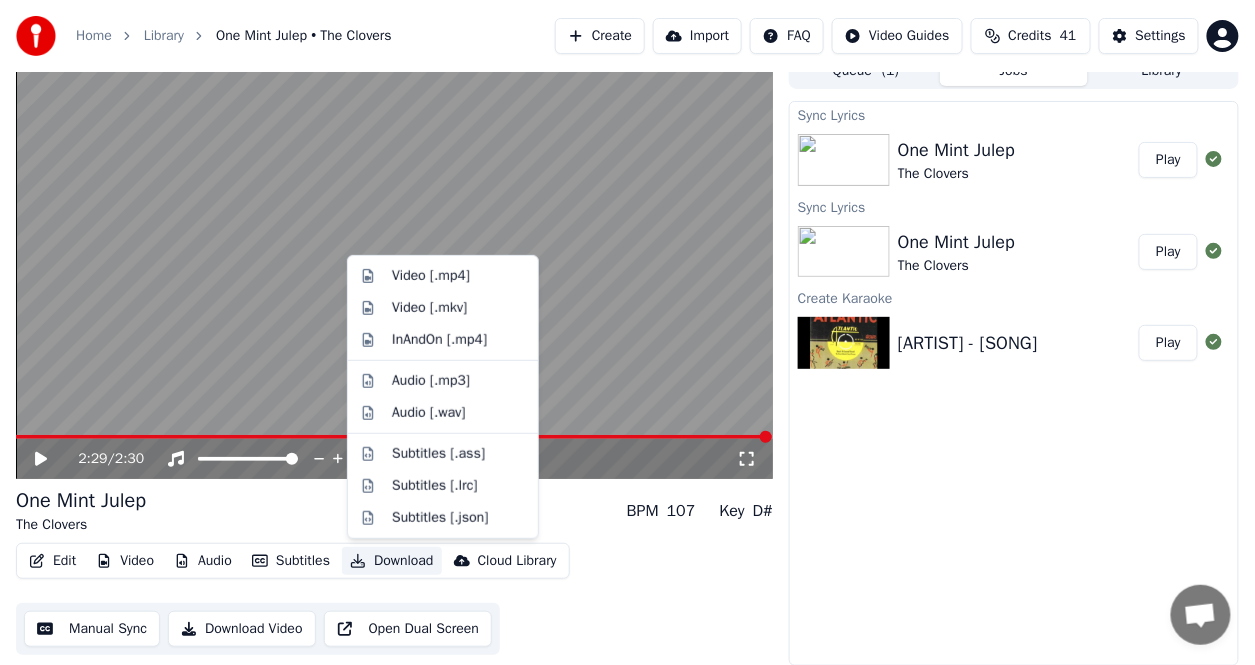 click on "Download" at bounding box center (392, 561) 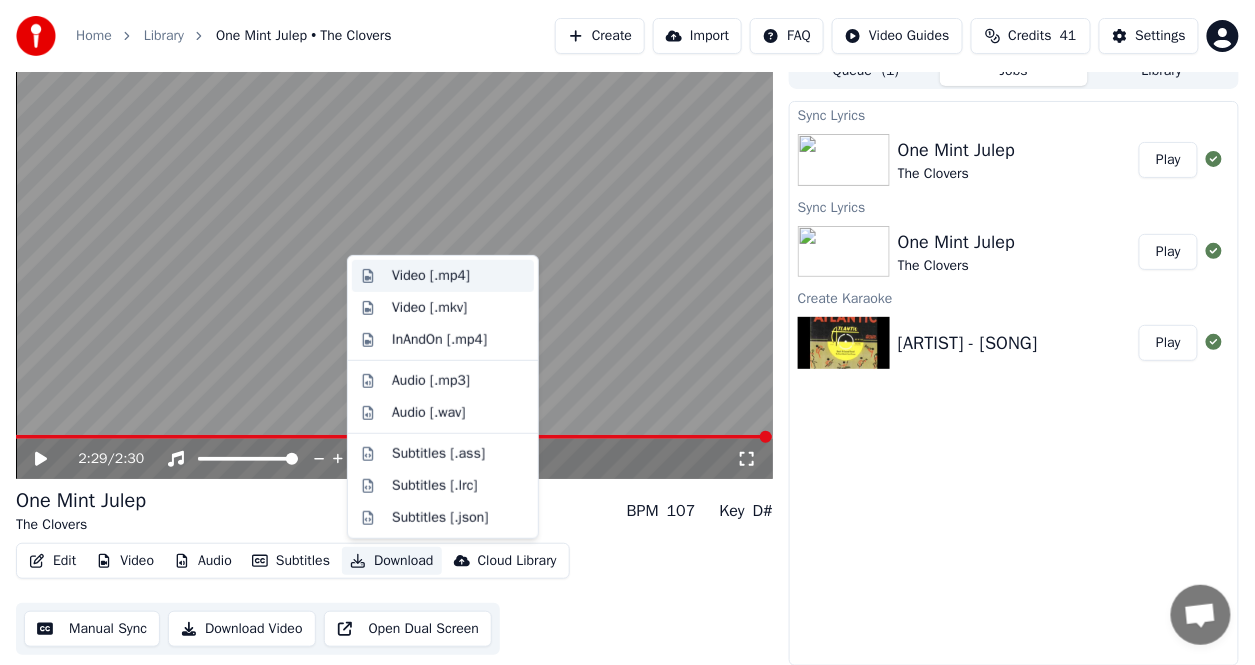 click on "Video [.mp4]" at bounding box center [431, 276] 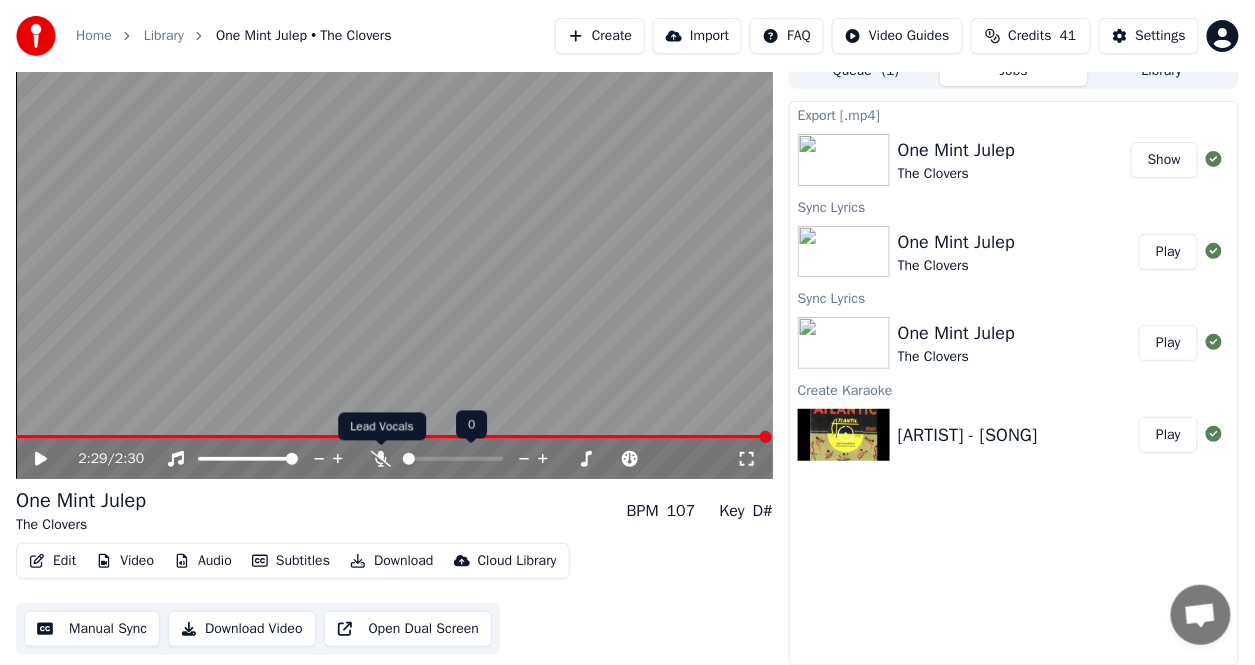 click 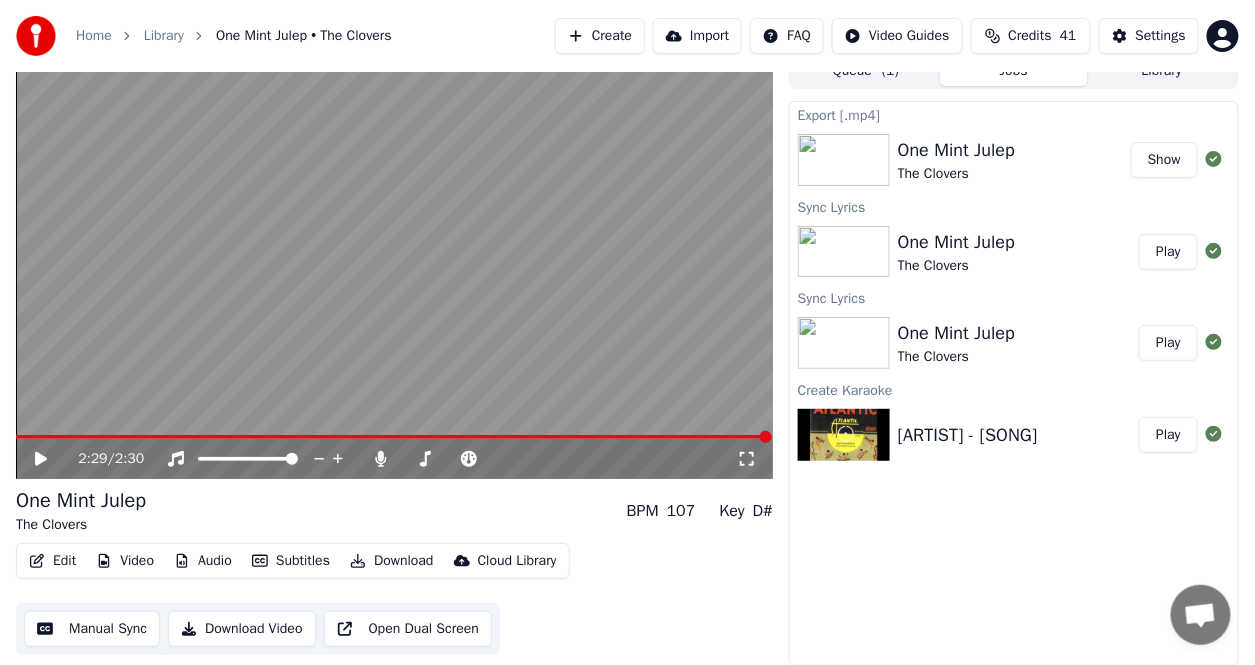 click on "Download" at bounding box center (392, 561) 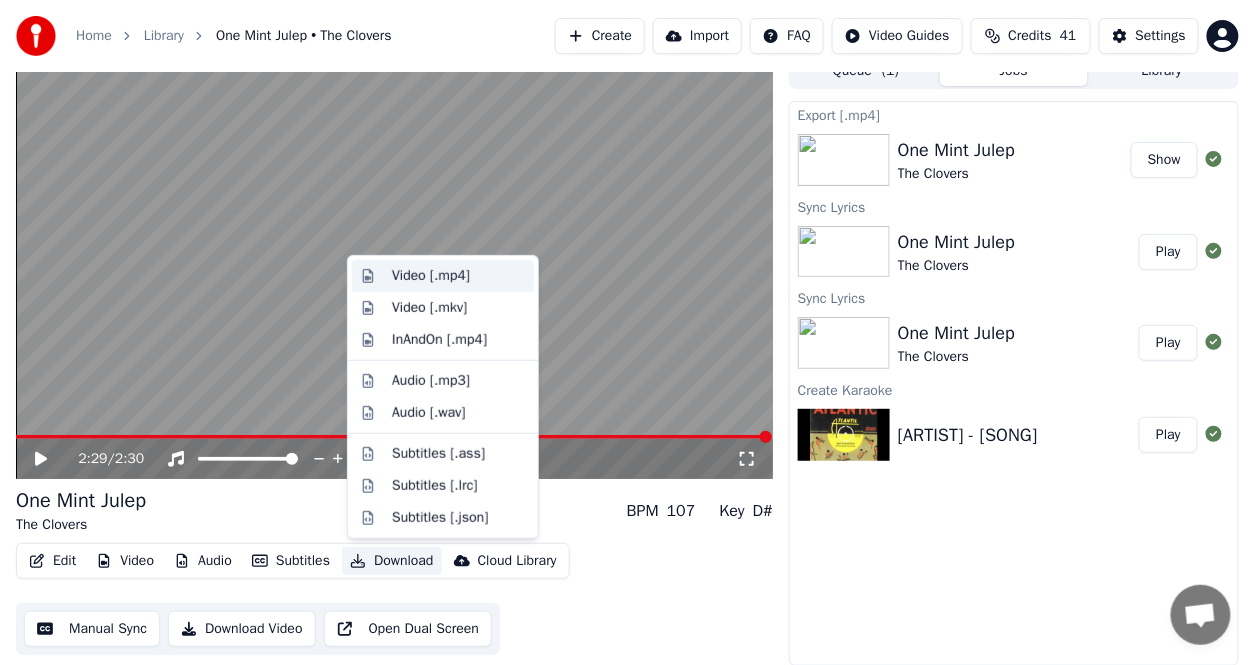 click on "Video [.mp4]" at bounding box center [431, 276] 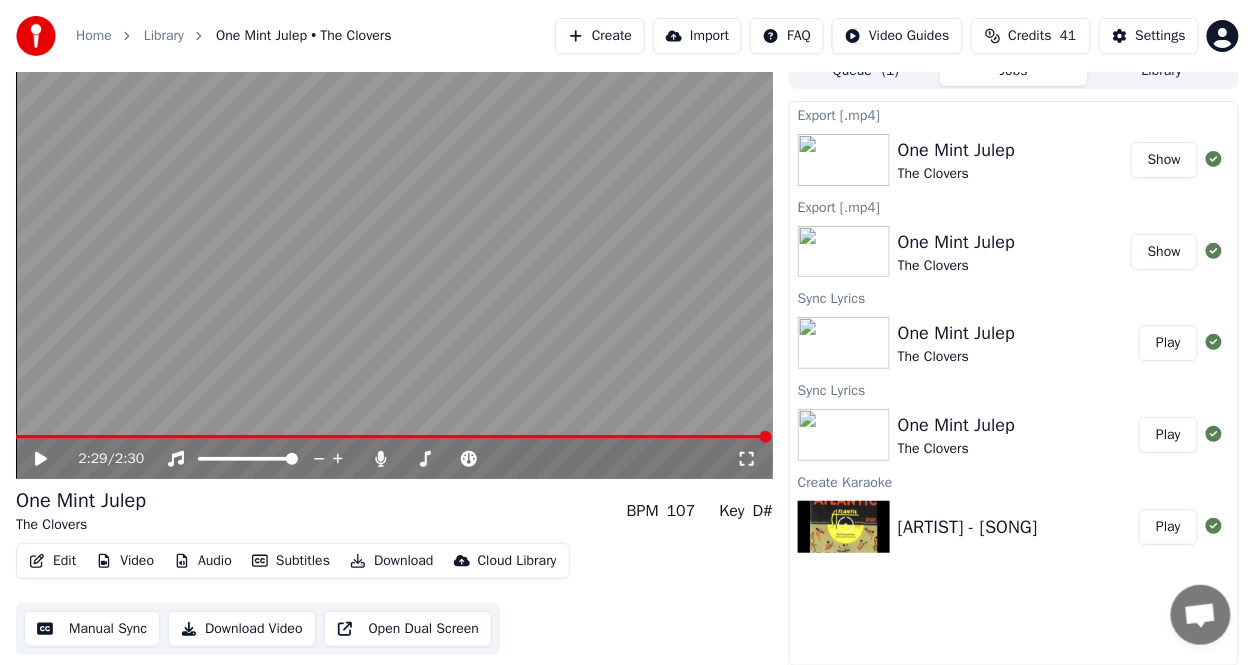 click on "[ARTIST] [SONG]" at bounding box center (1014, 160) 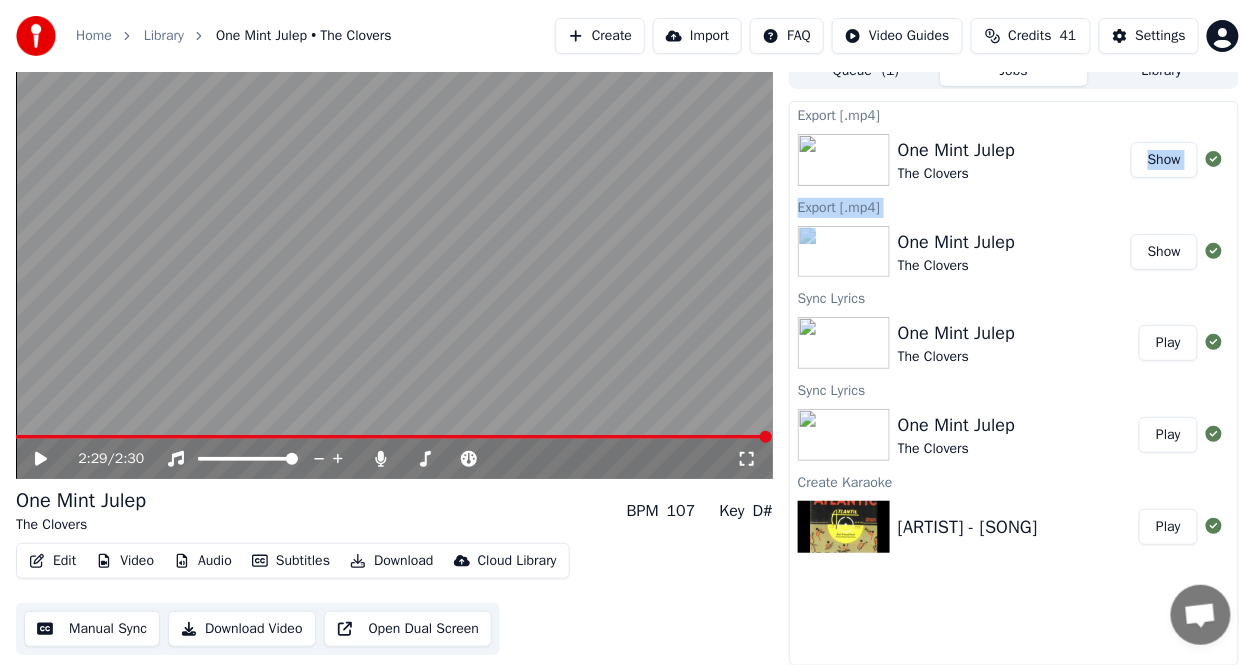 click on "[SONG] [ARTIST] Show" at bounding box center [1014, 252] 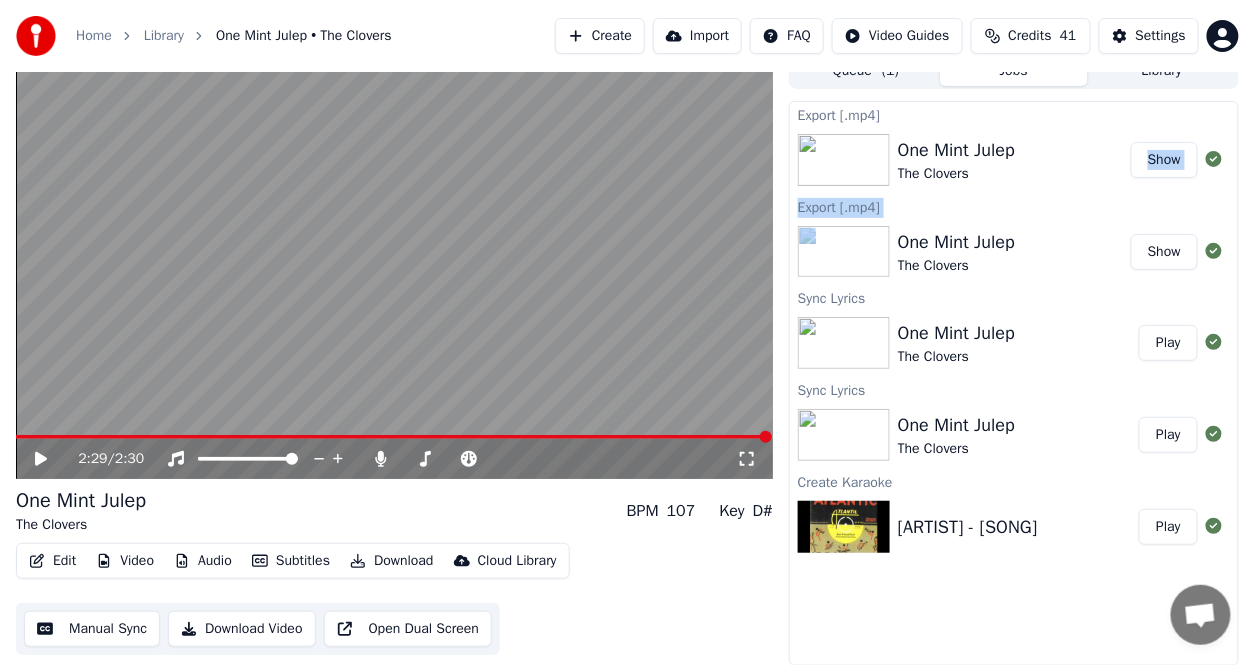 click on "Show" at bounding box center [1164, 160] 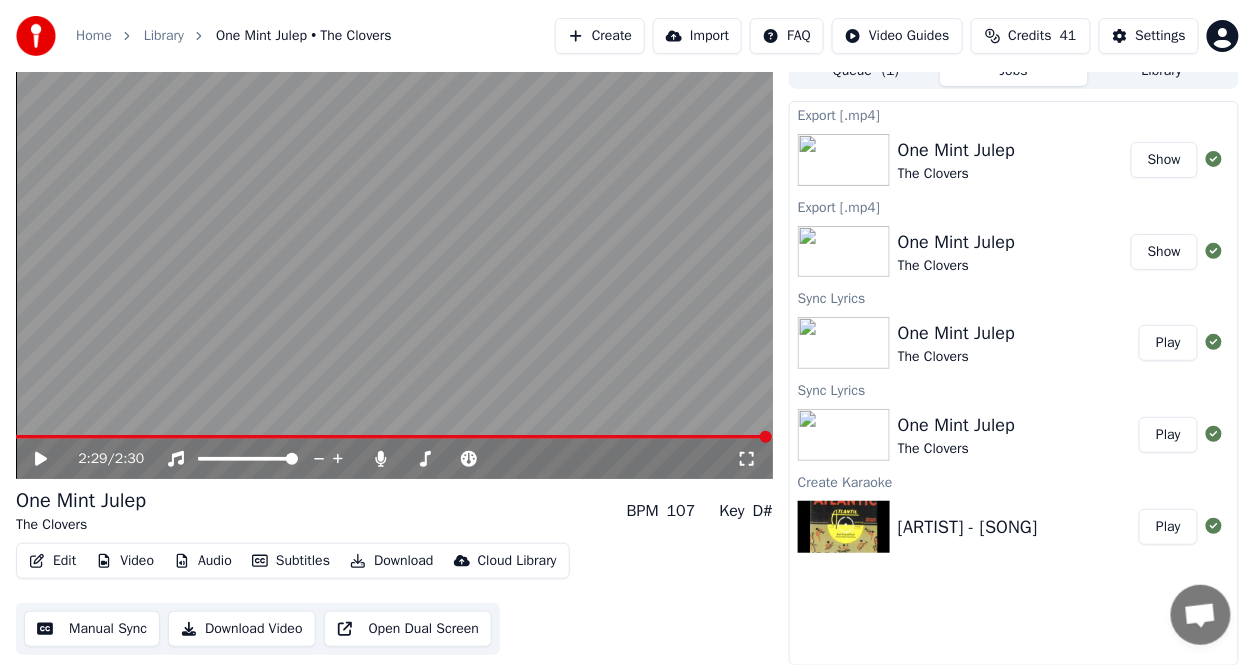 click on "Export [.mp4] [SONG] [ARTIST] Show Export [.mp4] [SONG] [ARTIST] Show Sync Lyrics [SONG] [ARTIST] Play Sync Lyrics [SONG] [ARTIST] Play Create Karaoke [ARTIST] - [SONG] Play" at bounding box center [1014, 383] 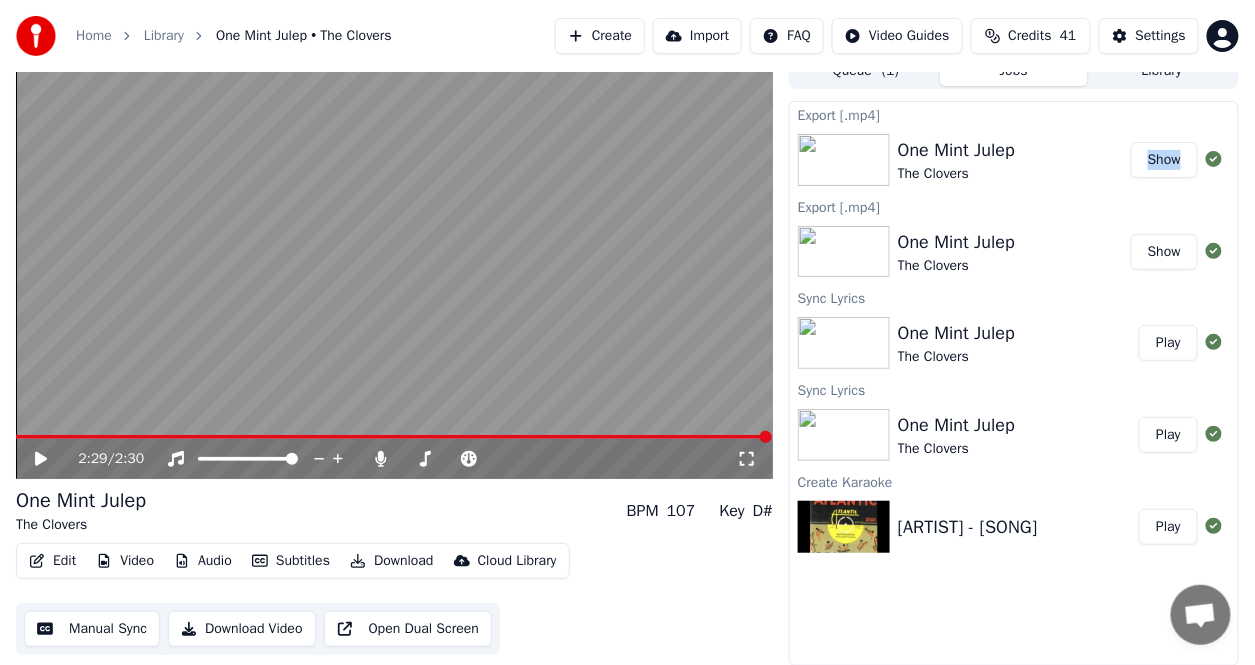 click on "[ARTIST] [SONG]" at bounding box center [1014, 160] 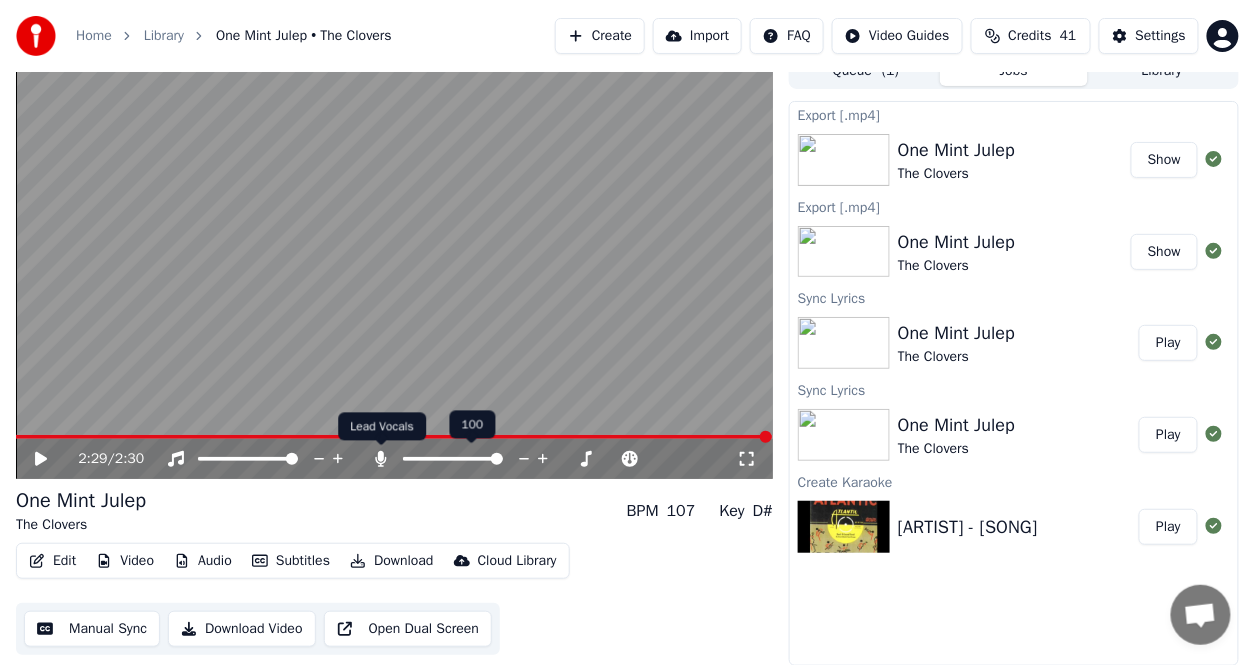 click 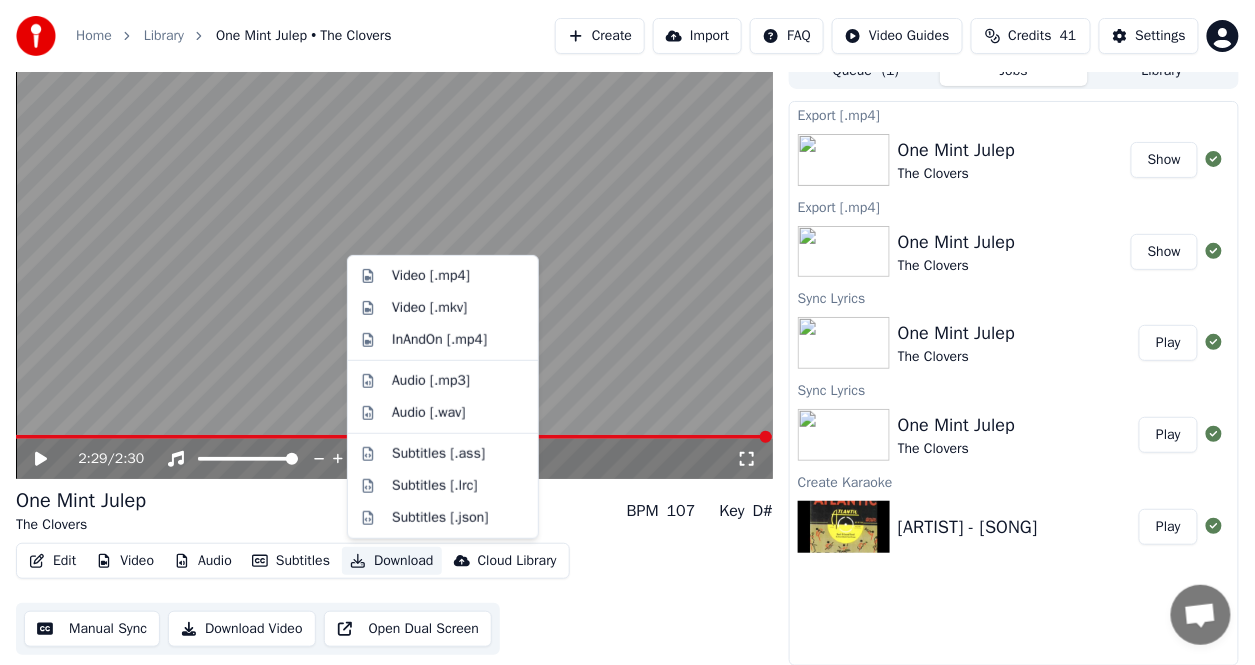 click on "Download" at bounding box center (392, 561) 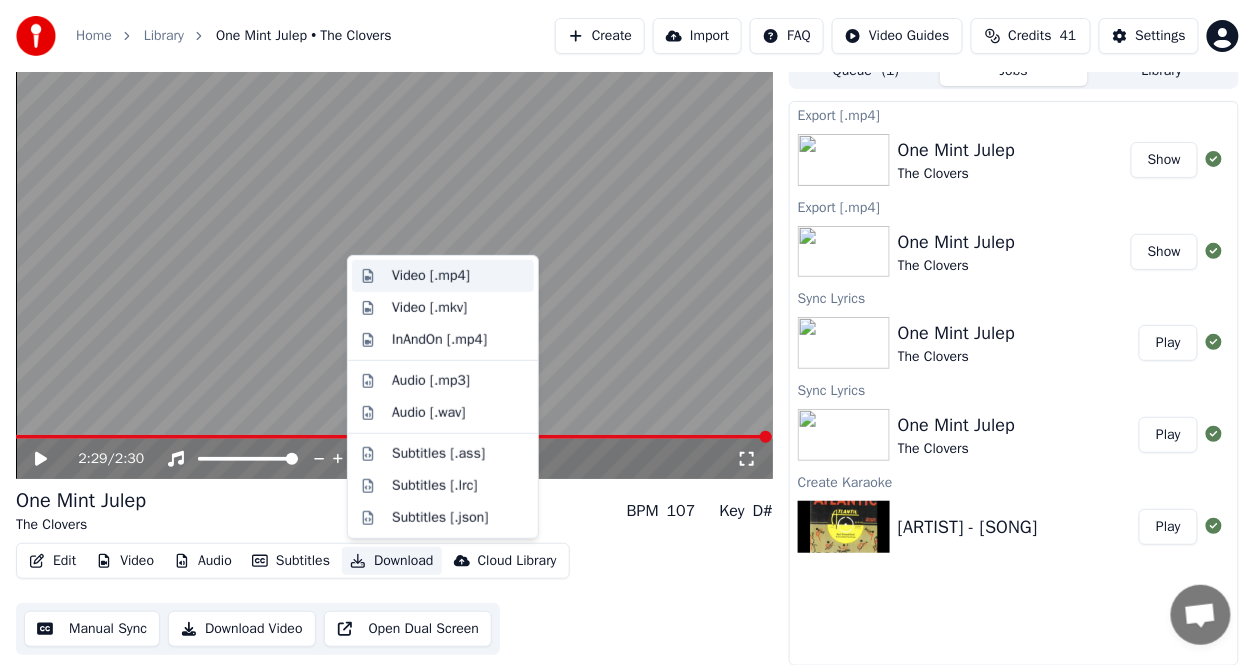 click on "Video [.mp4]" at bounding box center [431, 276] 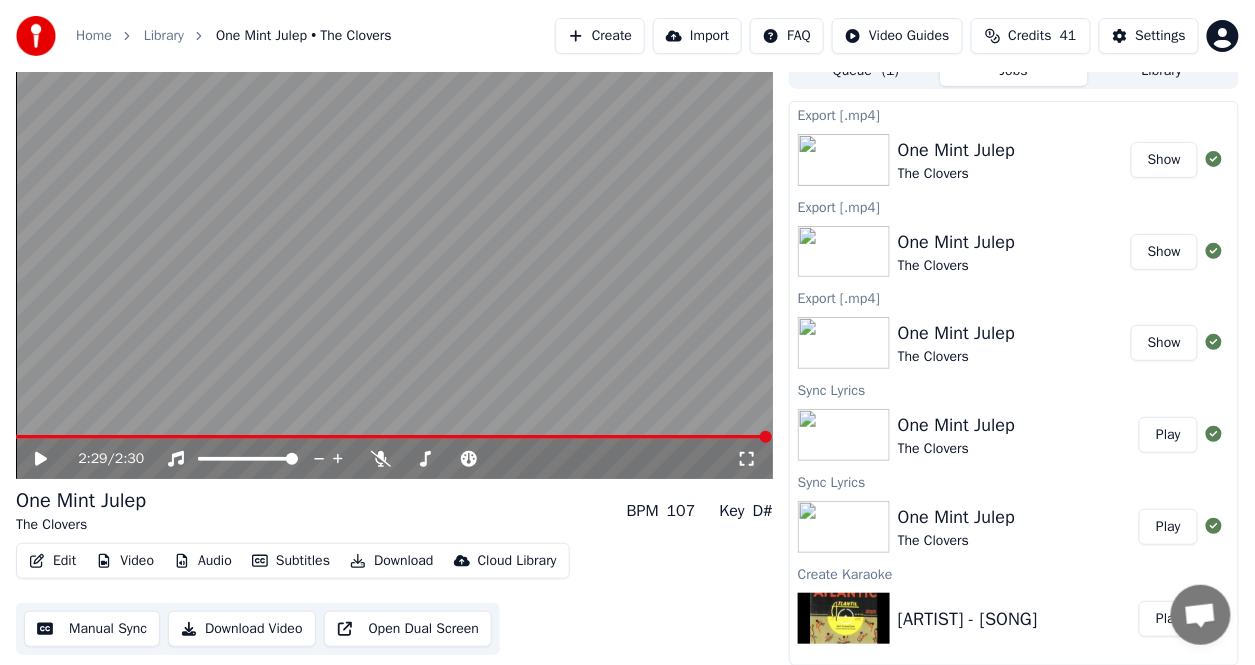 click on "Show" at bounding box center (1164, 160) 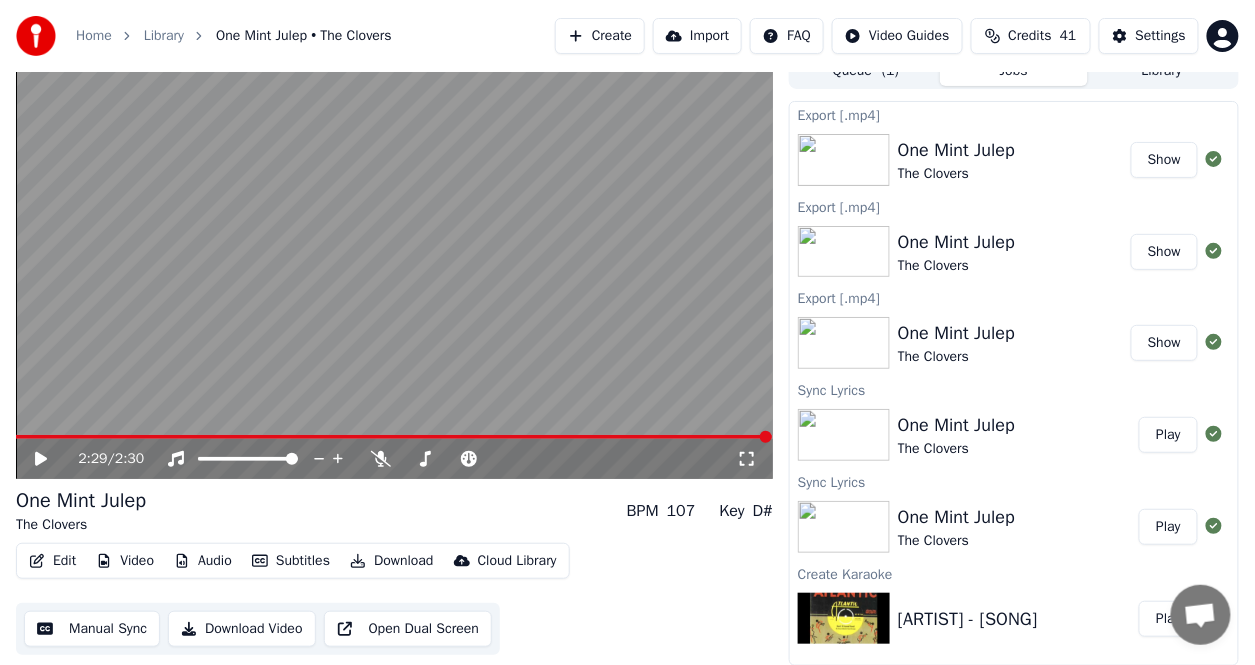 click on "Show" at bounding box center [1164, 252] 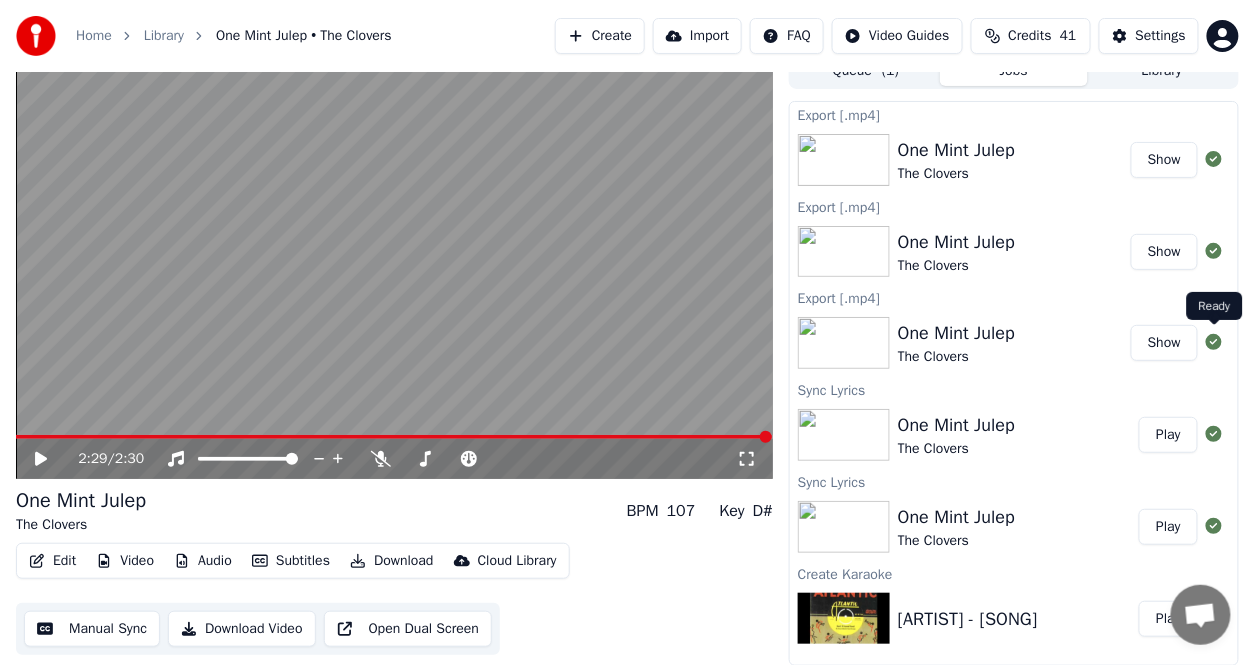 click 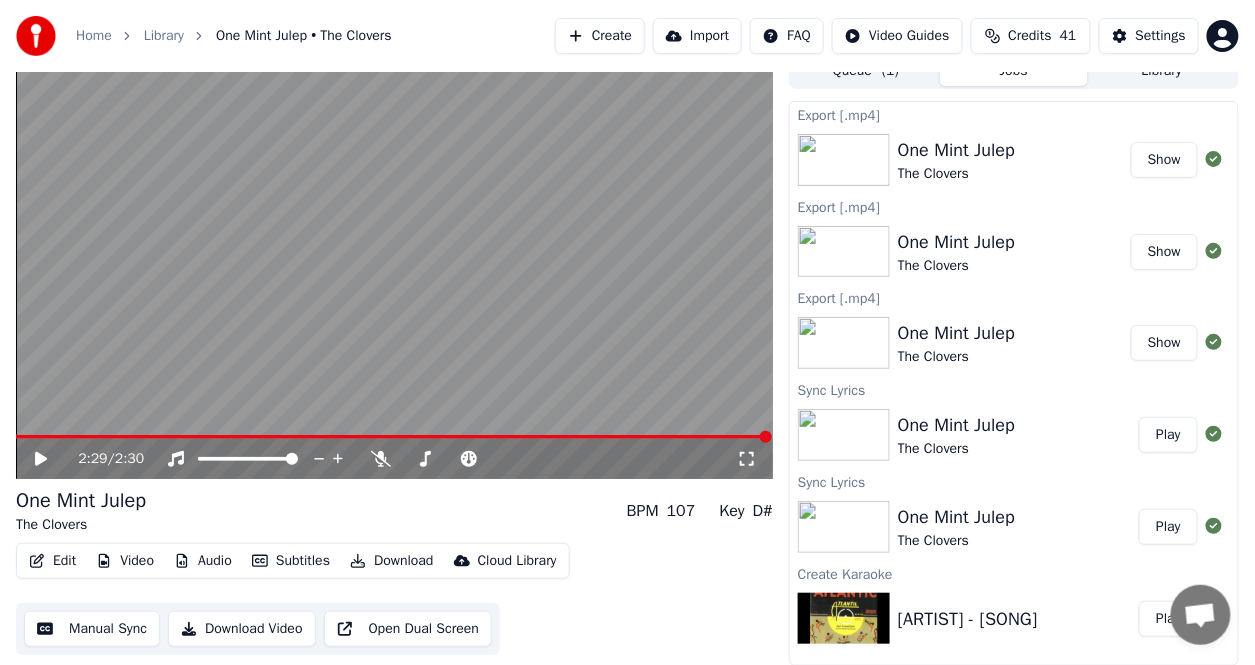 click 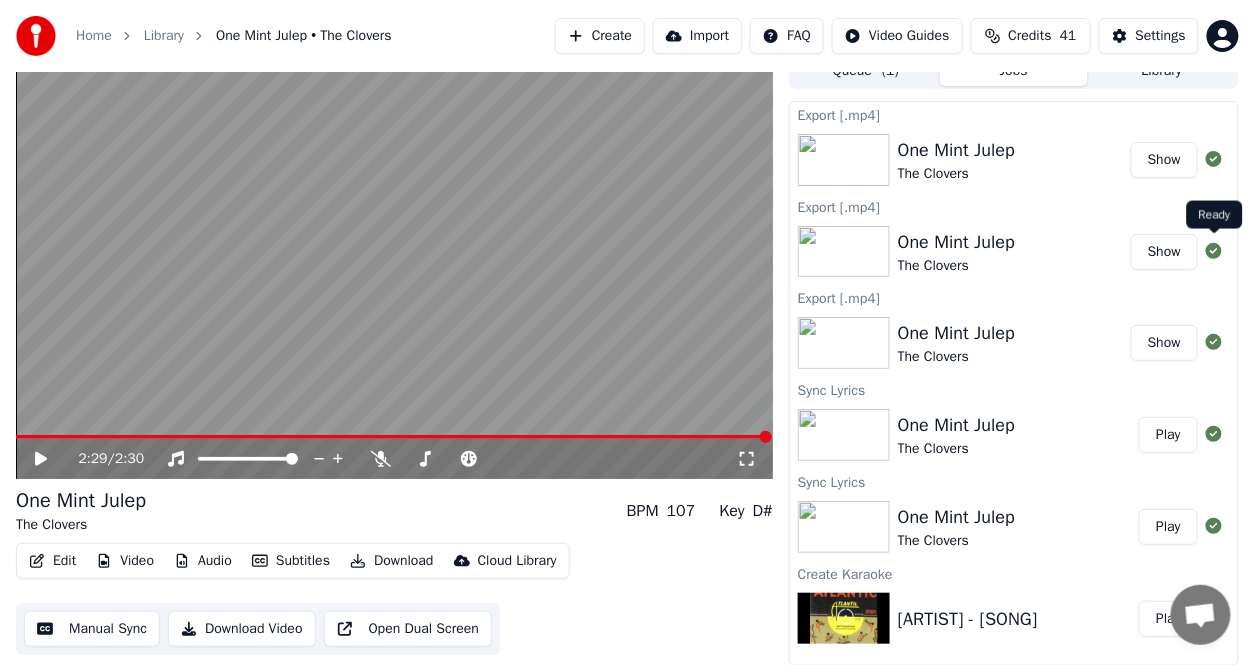 click 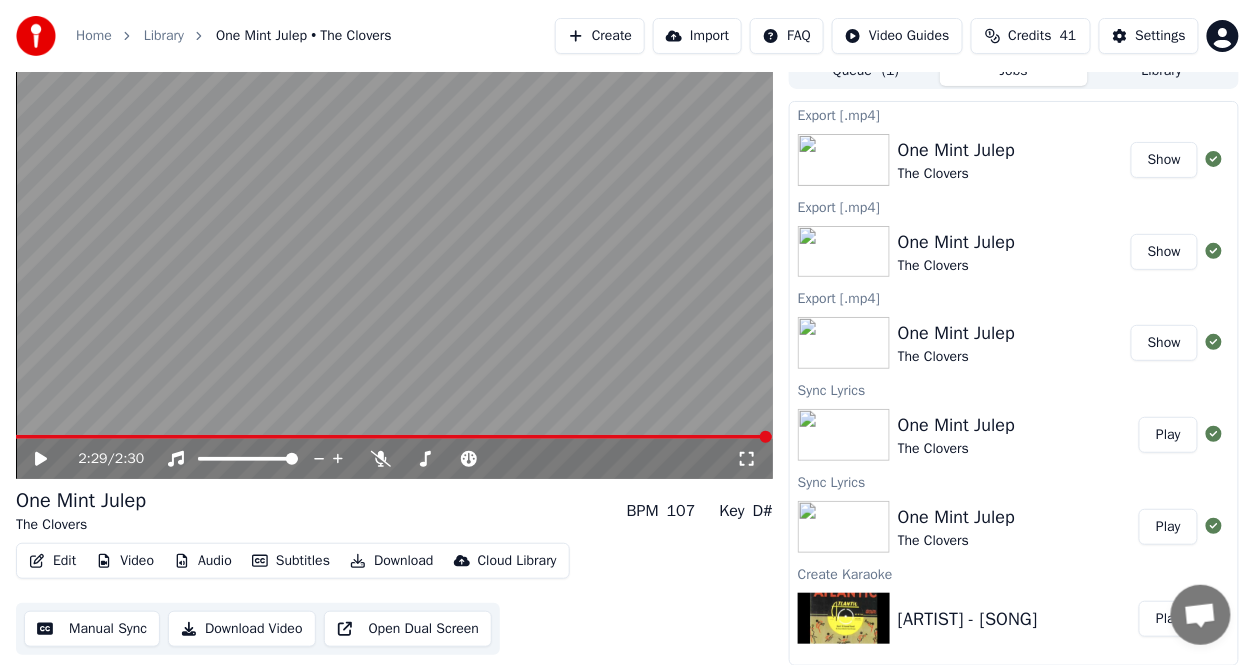 click 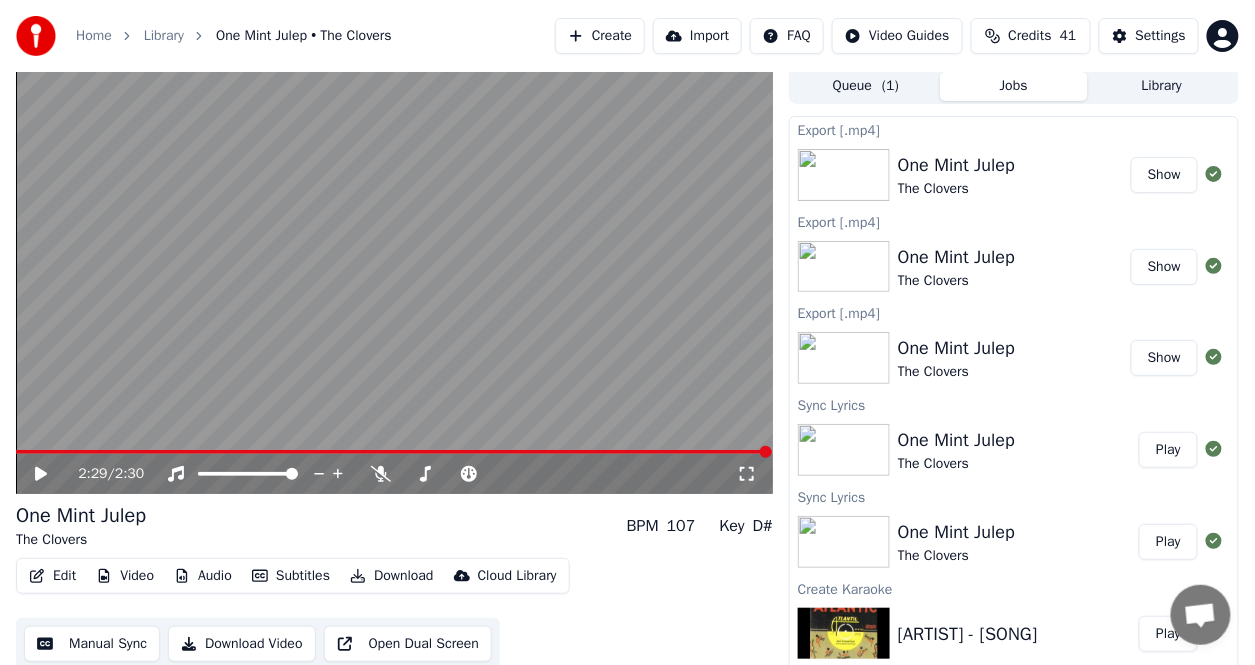 scroll, scrollTop: 0, scrollLeft: 0, axis: both 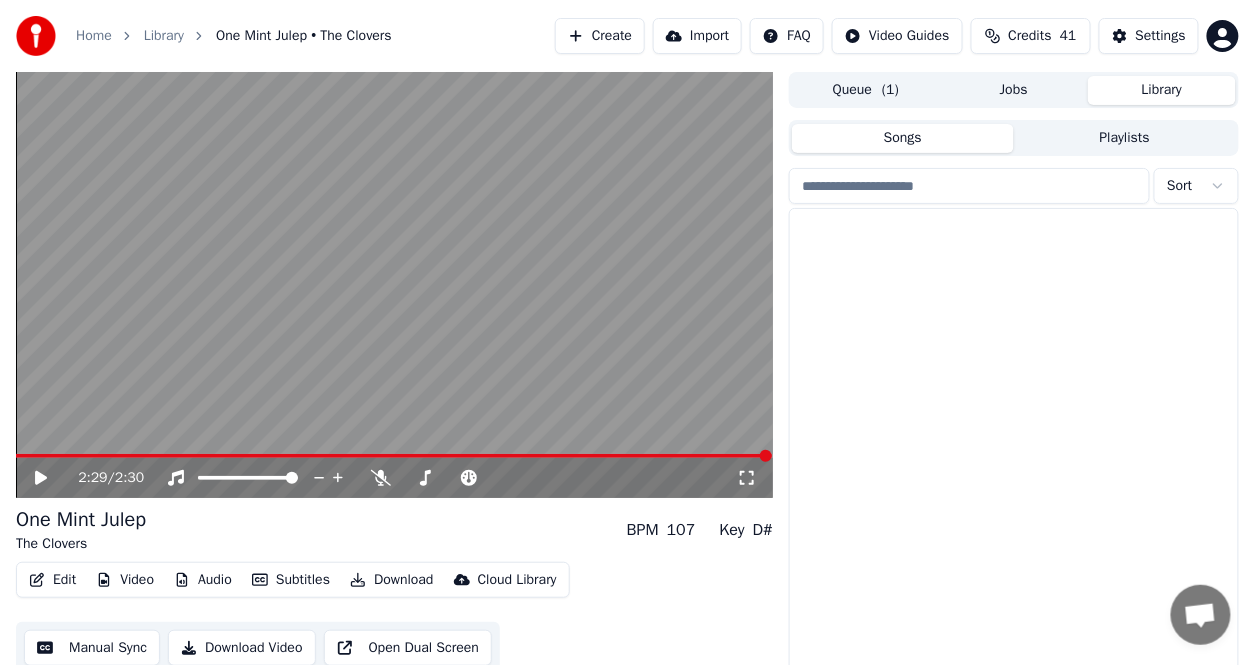 click on "Library" at bounding box center (1162, 90) 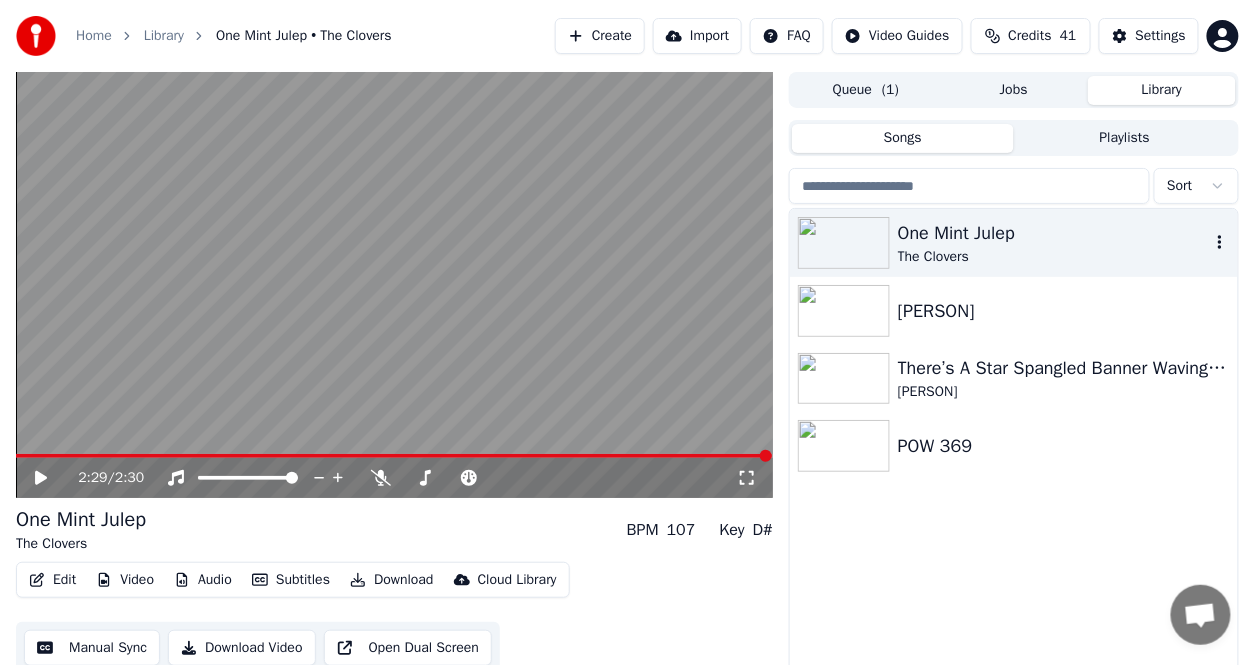 click on "One Mint Julep" at bounding box center (1054, 233) 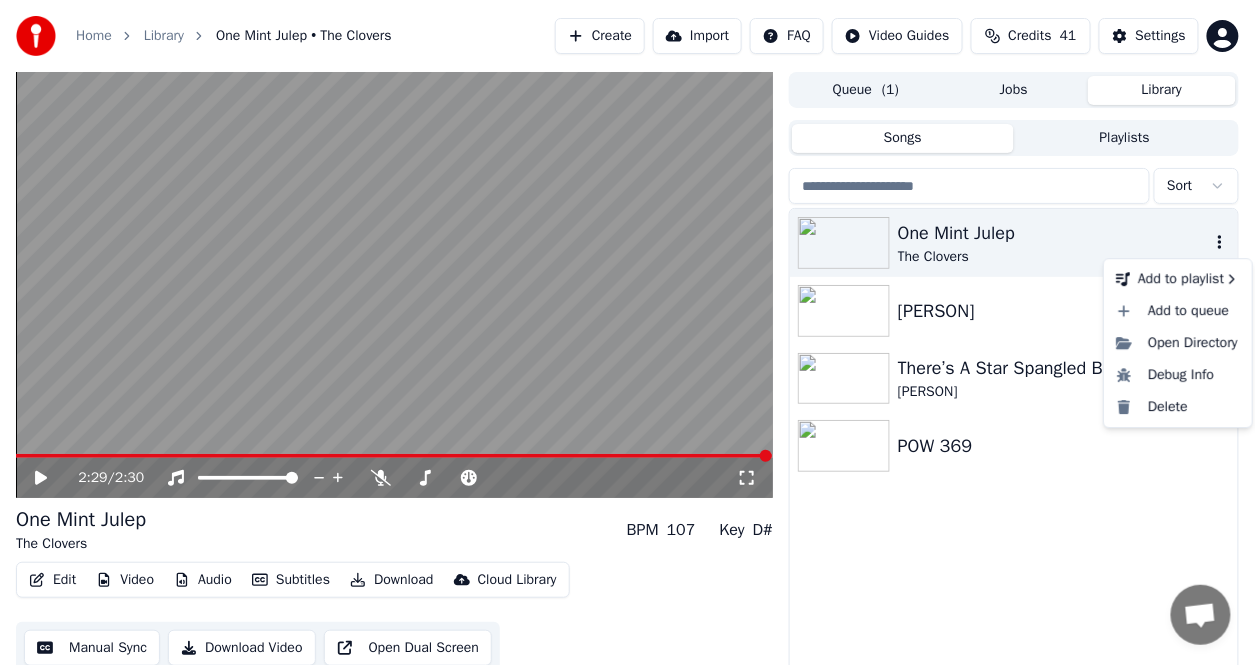 click 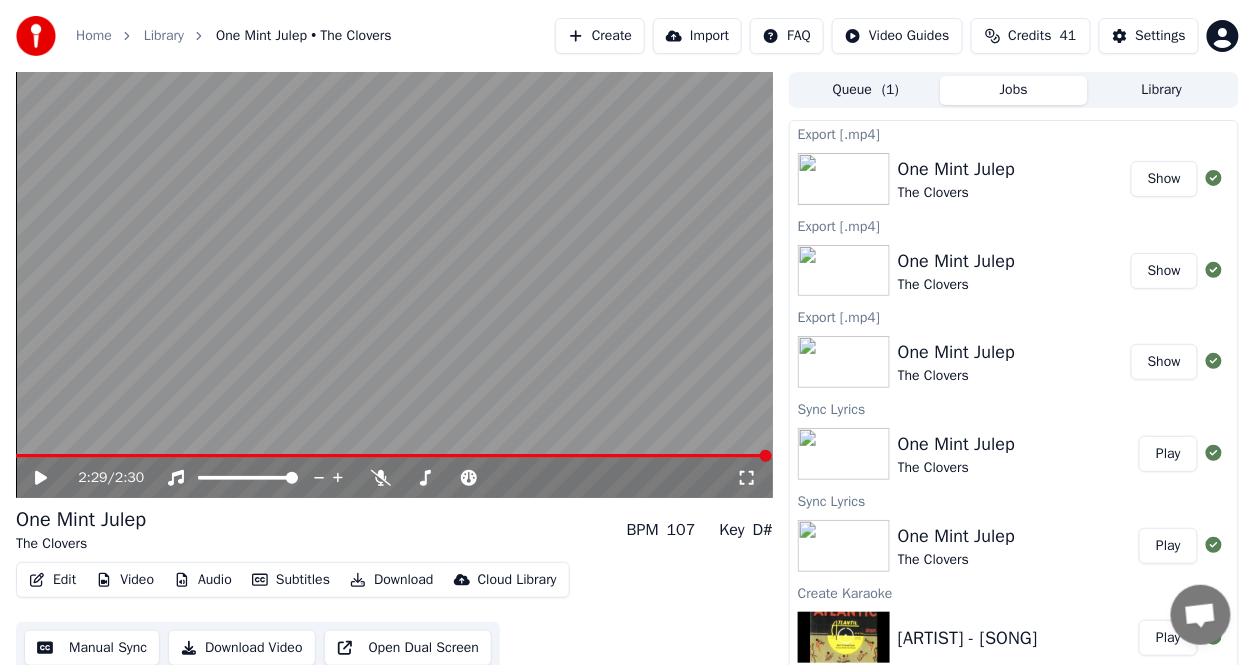 click on "Jobs" at bounding box center (1014, 90) 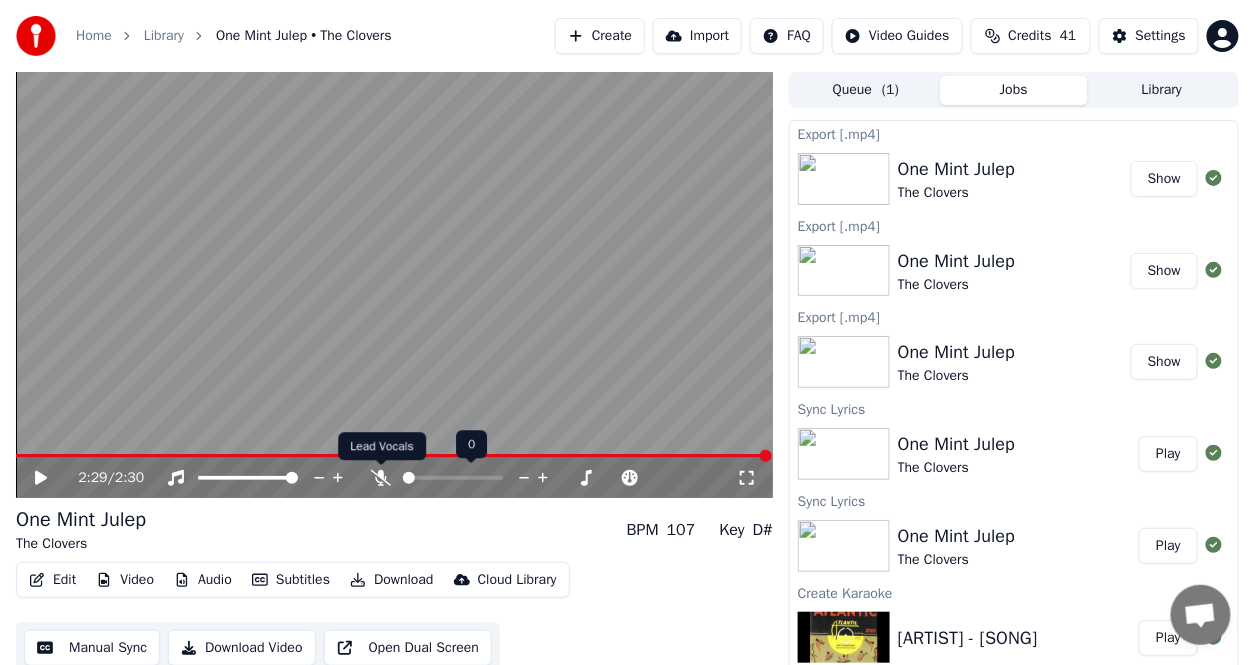 click 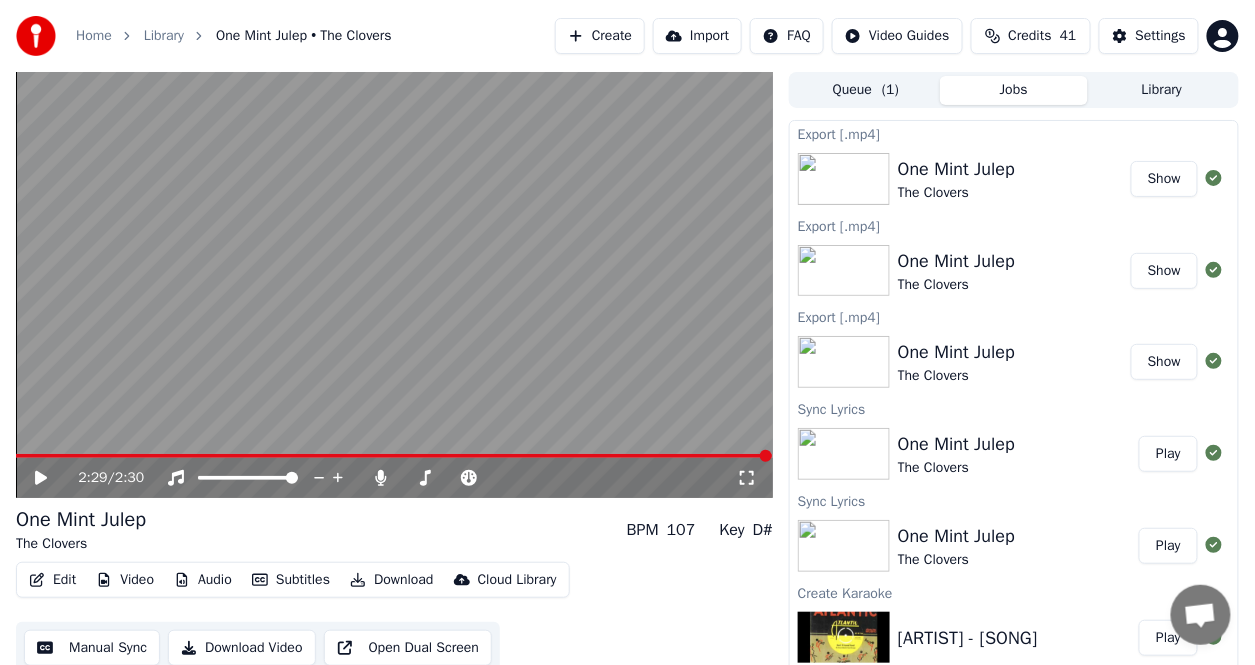 click on "[TIME]  /  [TIME]" at bounding box center (394, 478) 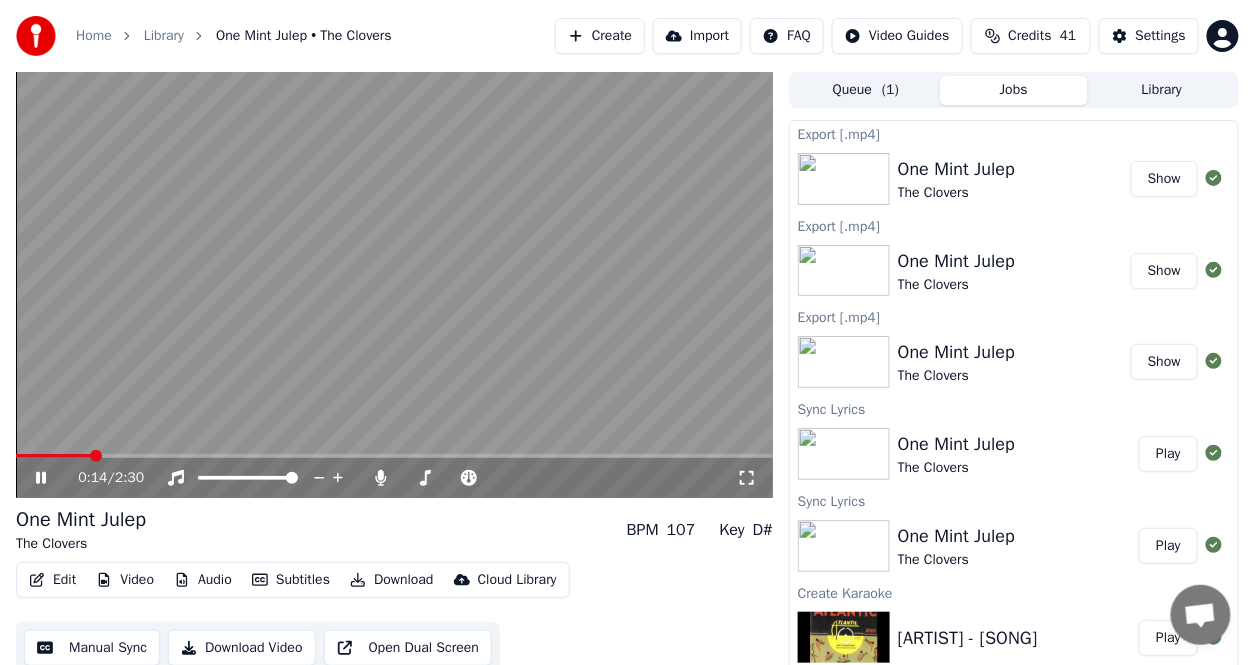 click on "Download" at bounding box center [392, 580] 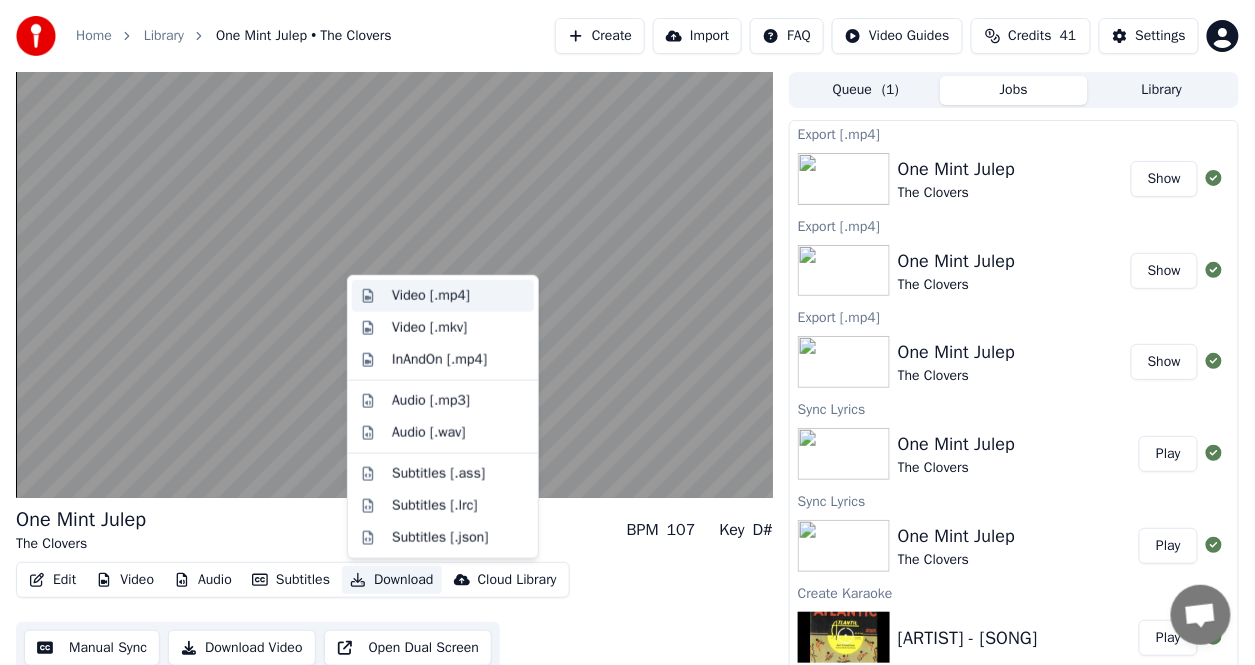 click on "Video [.mp4]" at bounding box center (431, 296) 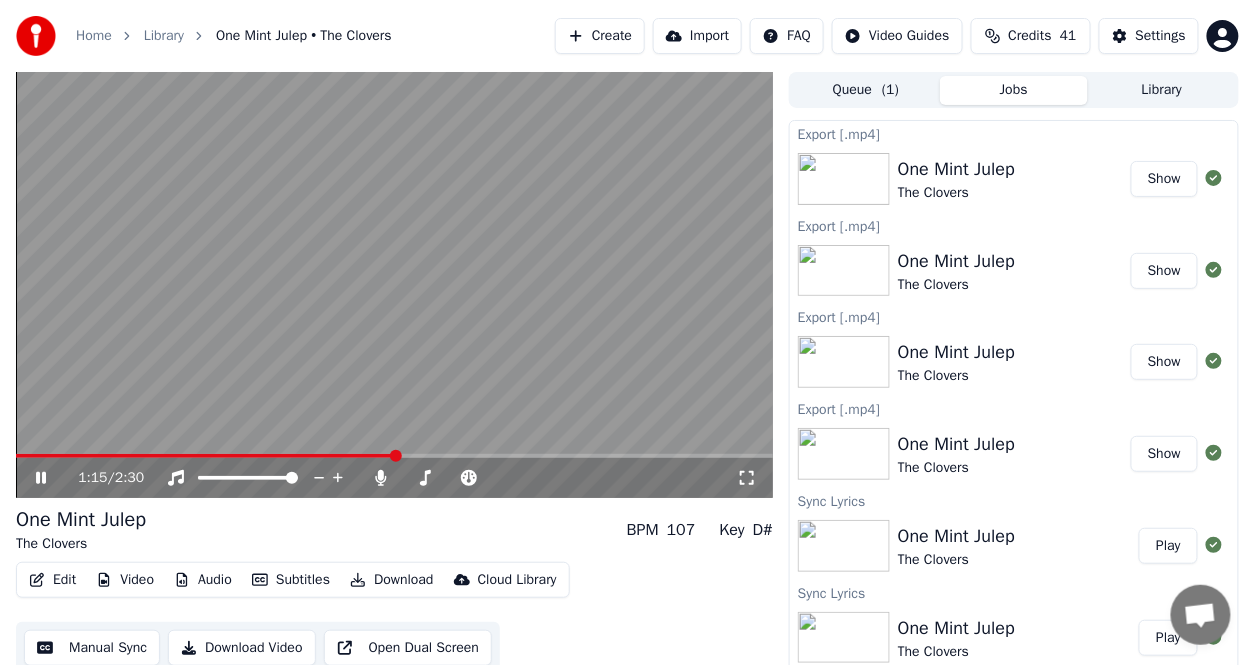 click 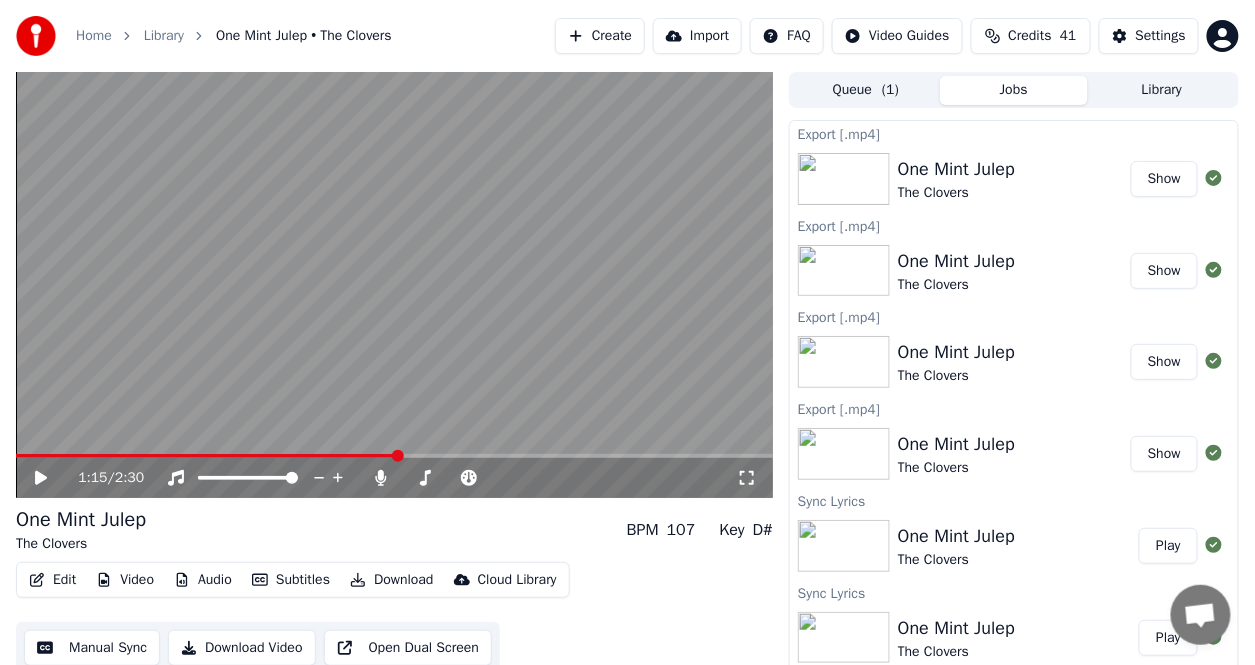 click on "Show" at bounding box center [1164, 179] 